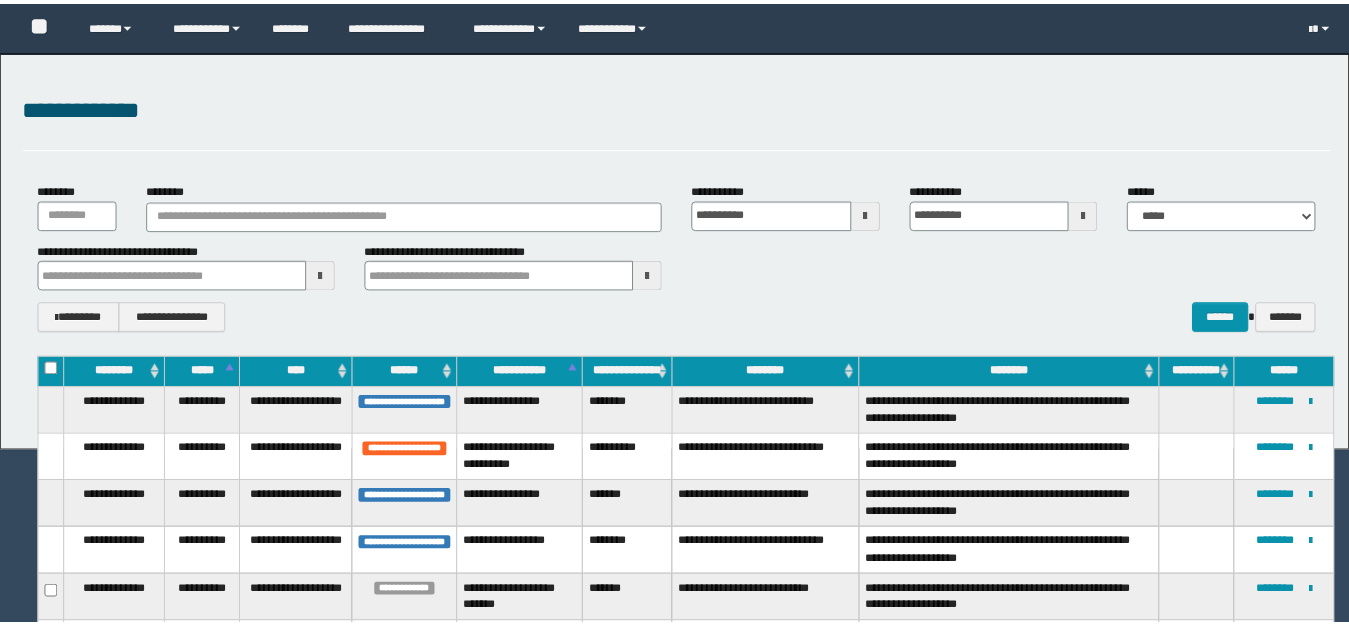 scroll, scrollTop: 0, scrollLeft: 0, axis: both 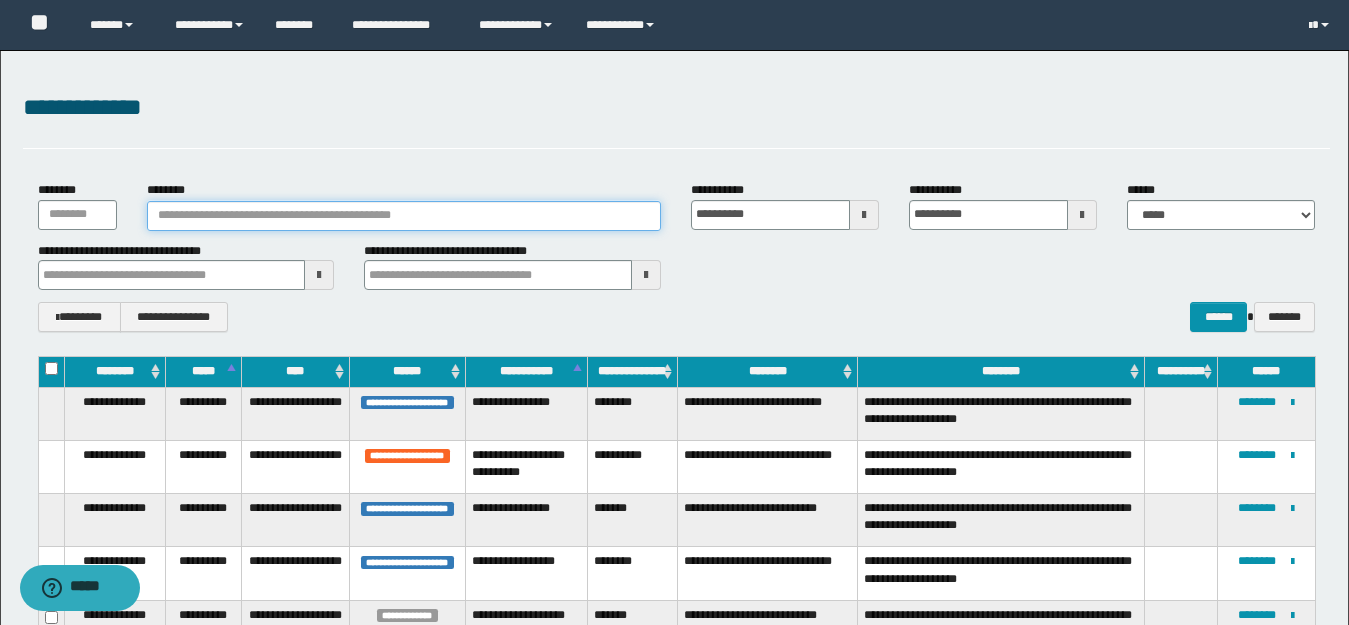 click on "********" at bounding box center [404, 216] 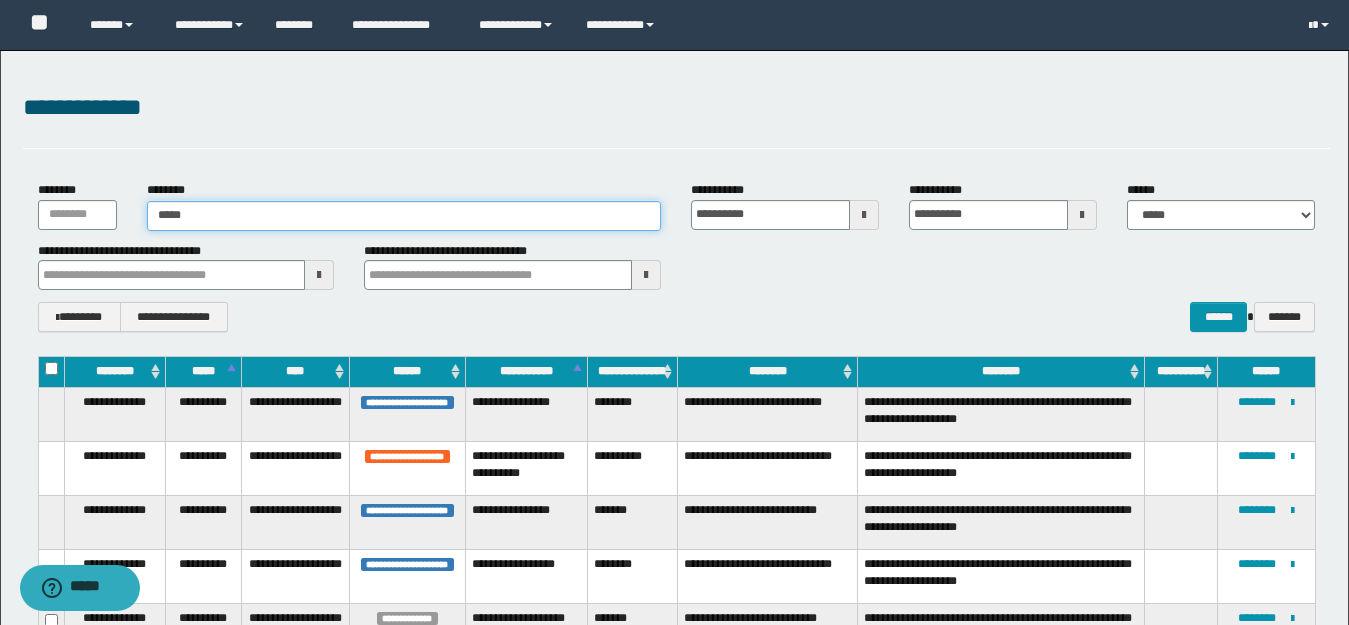 type on "*****" 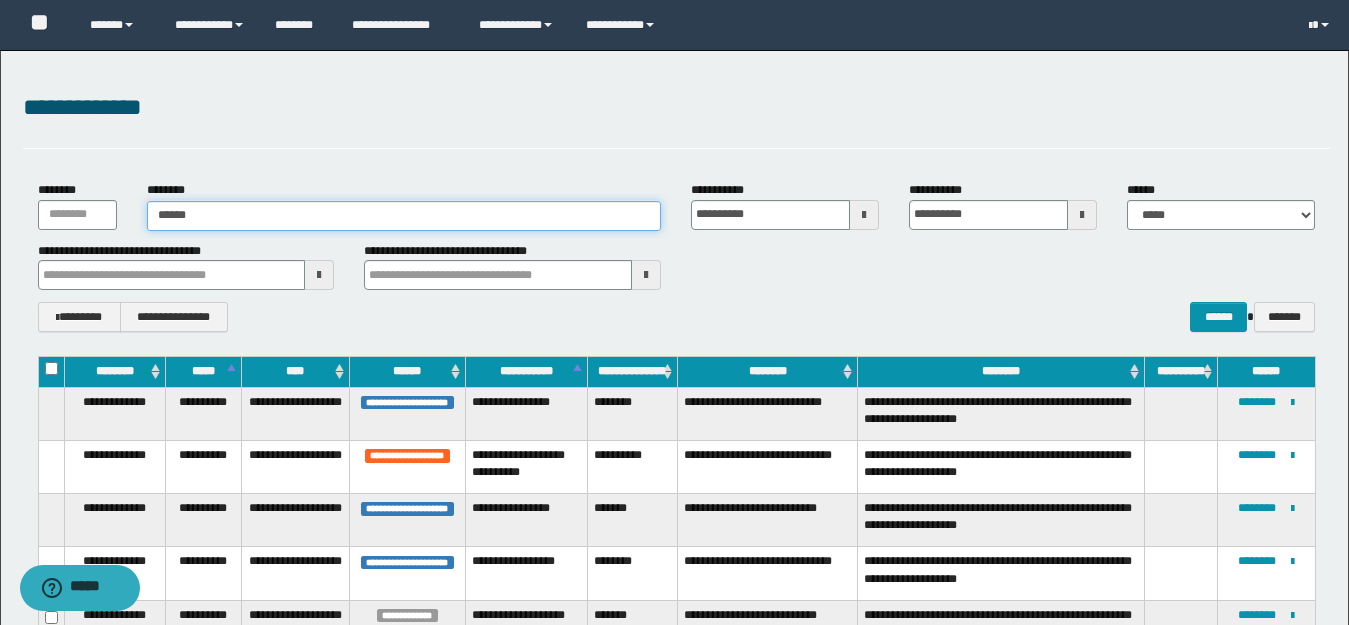 type on "*****" 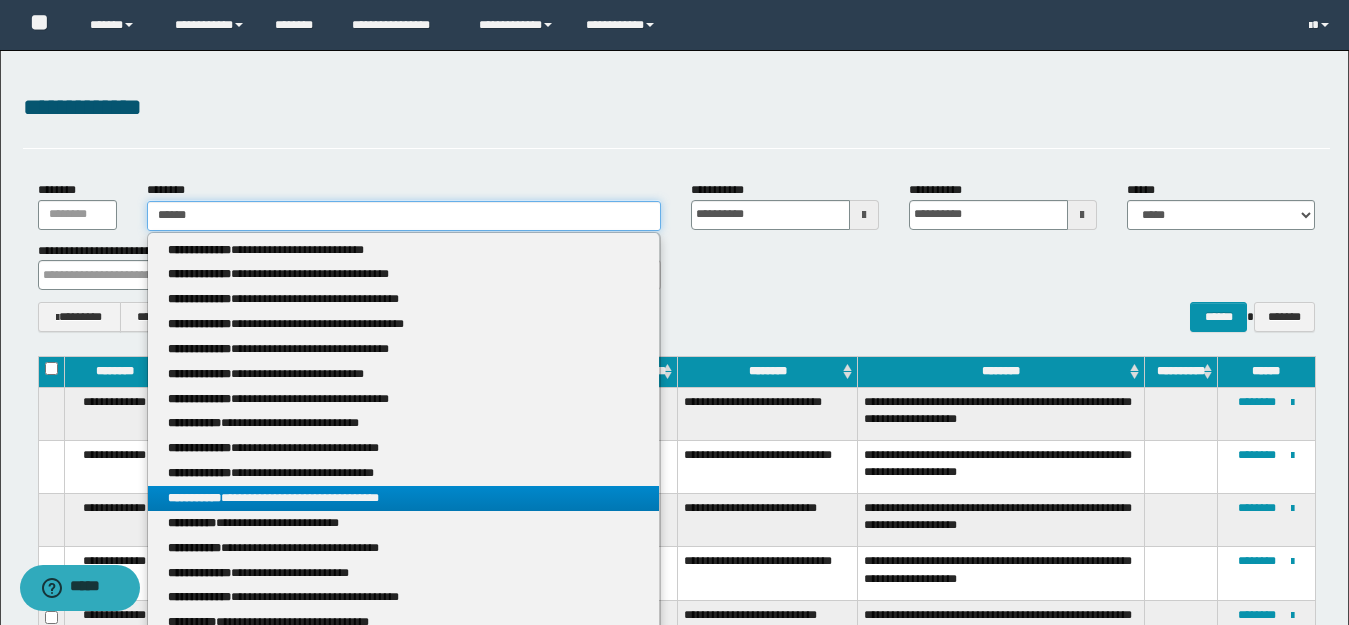 type on "*****" 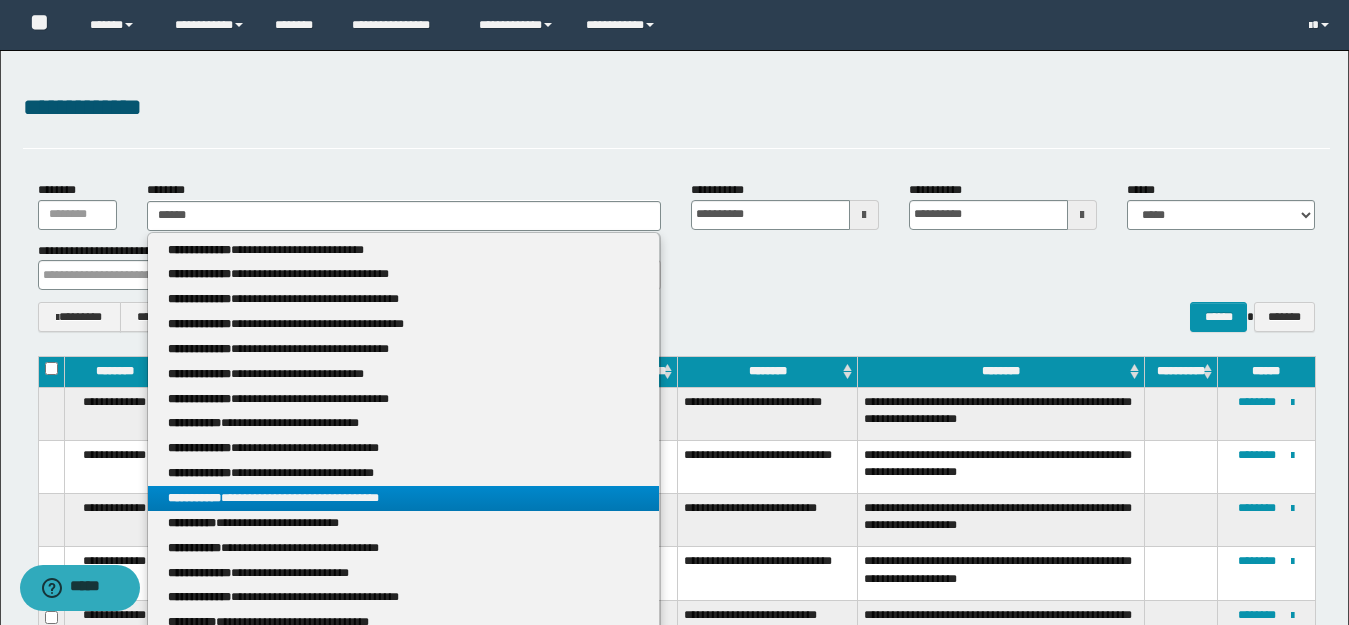 click on "**********" at bounding box center [404, 498] 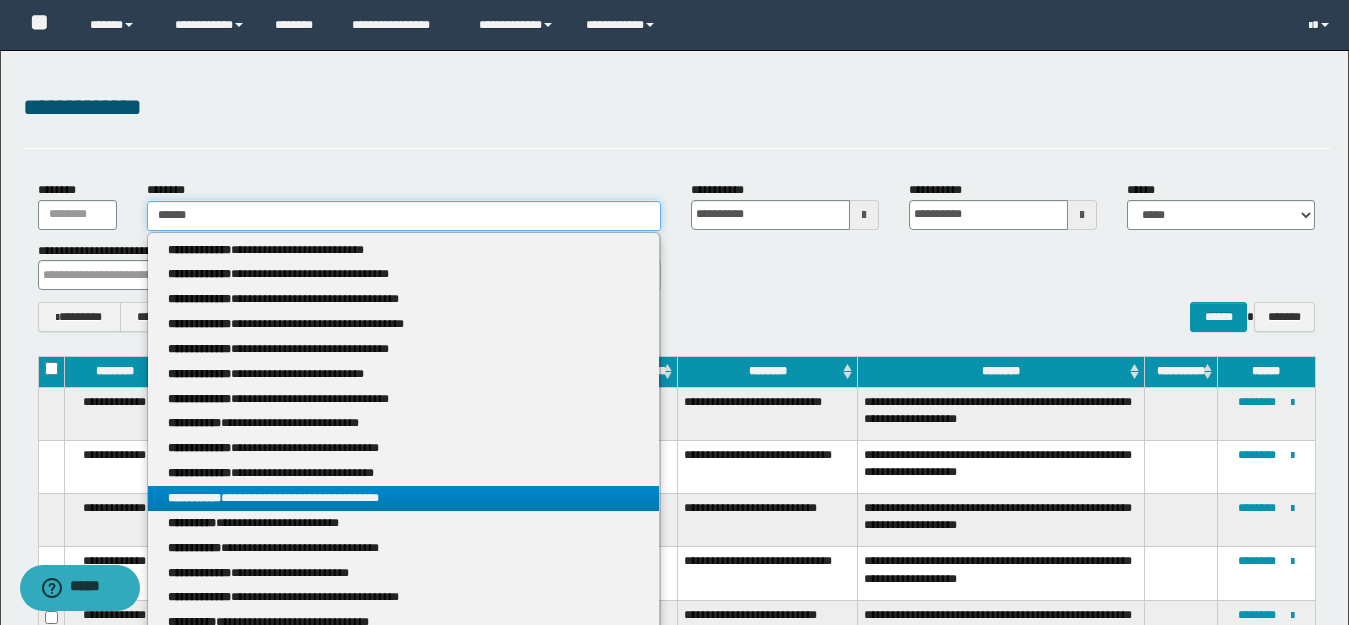 type 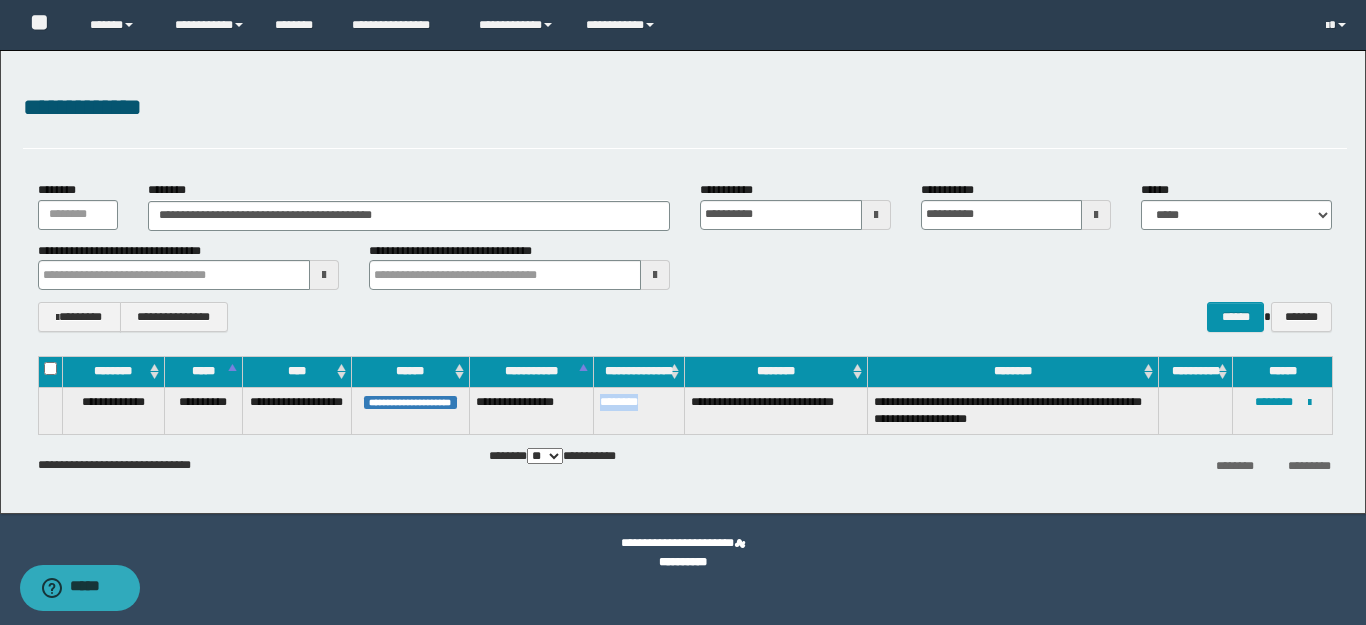 drag, startPoint x: 642, startPoint y: 401, endPoint x: 599, endPoint y: 399, distance: 43.046486 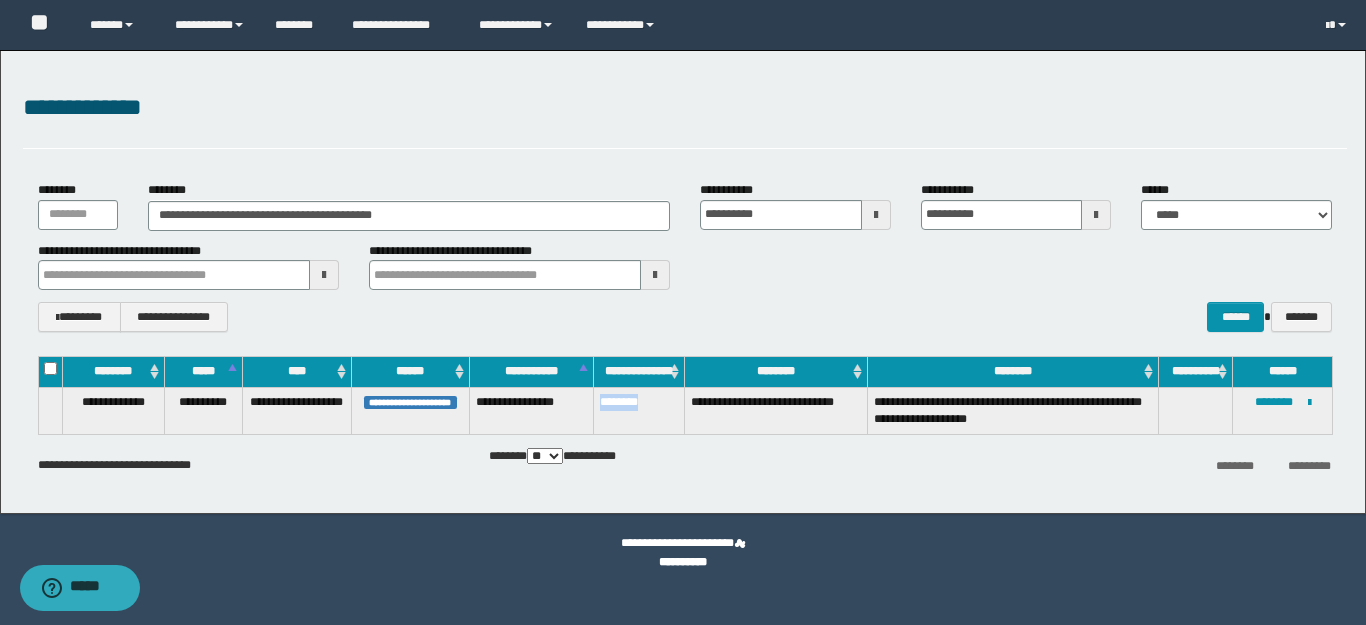 copy on "********" 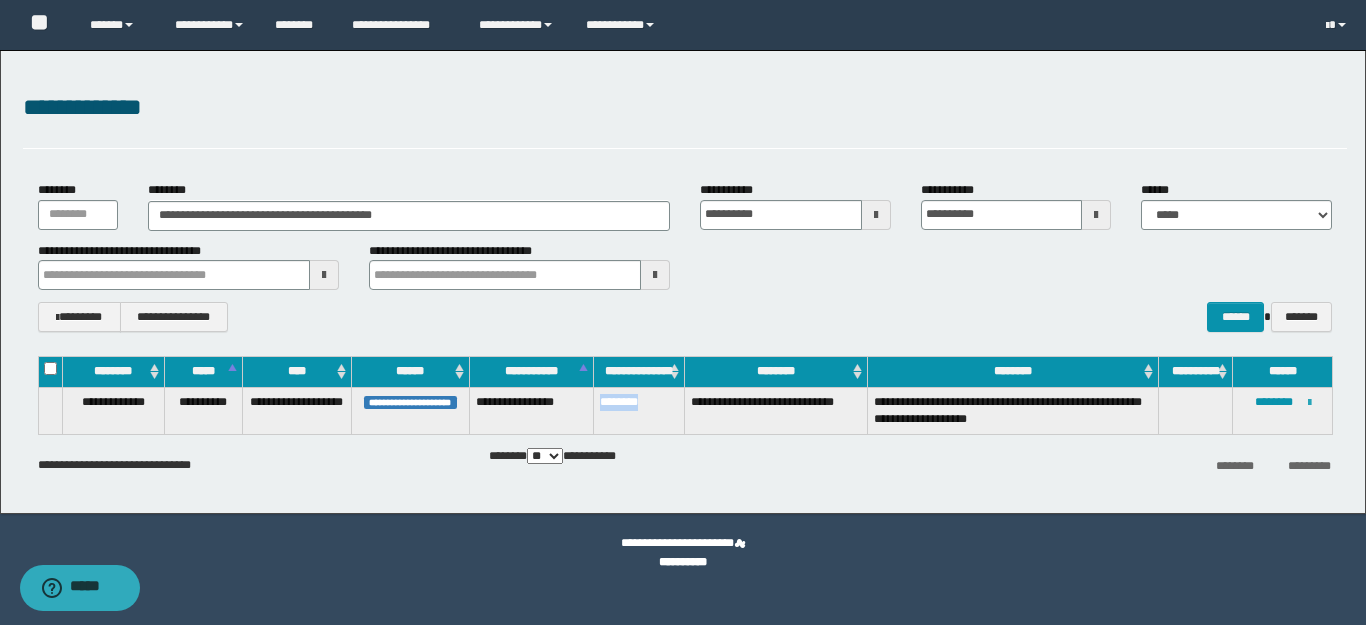 click at bounding box center [1309, 403] 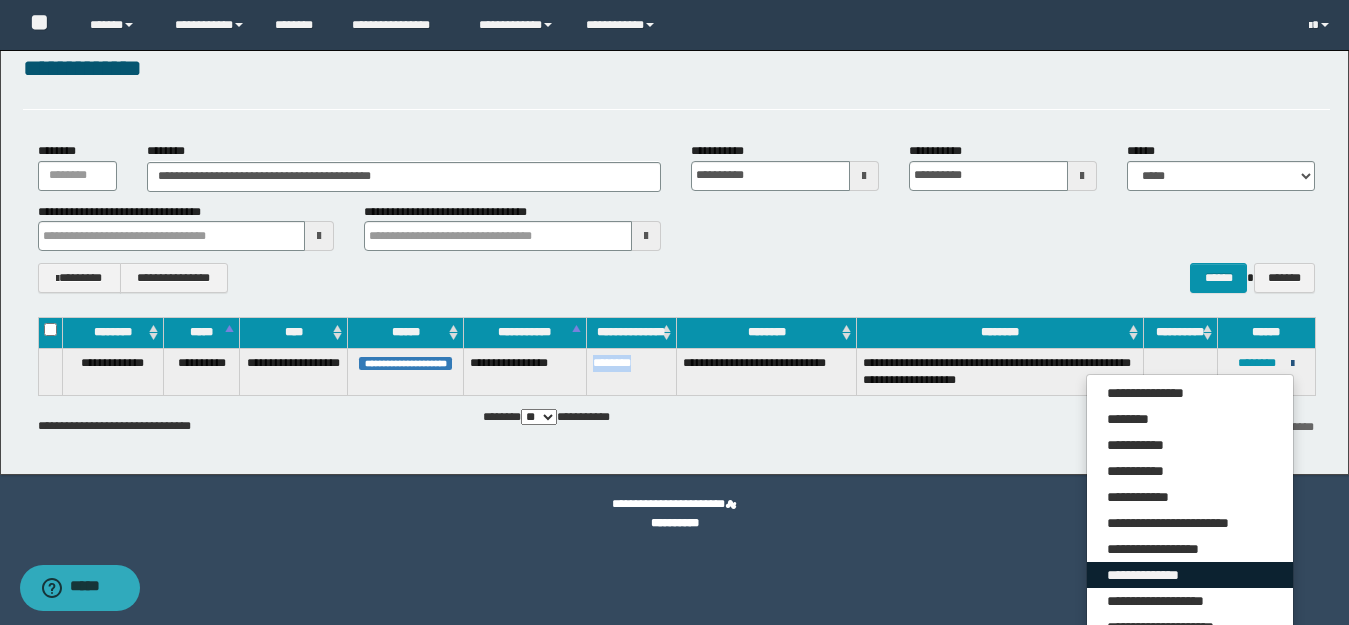 scroll, scrollTop: 60, scrollLeft: 0, axis: vertical 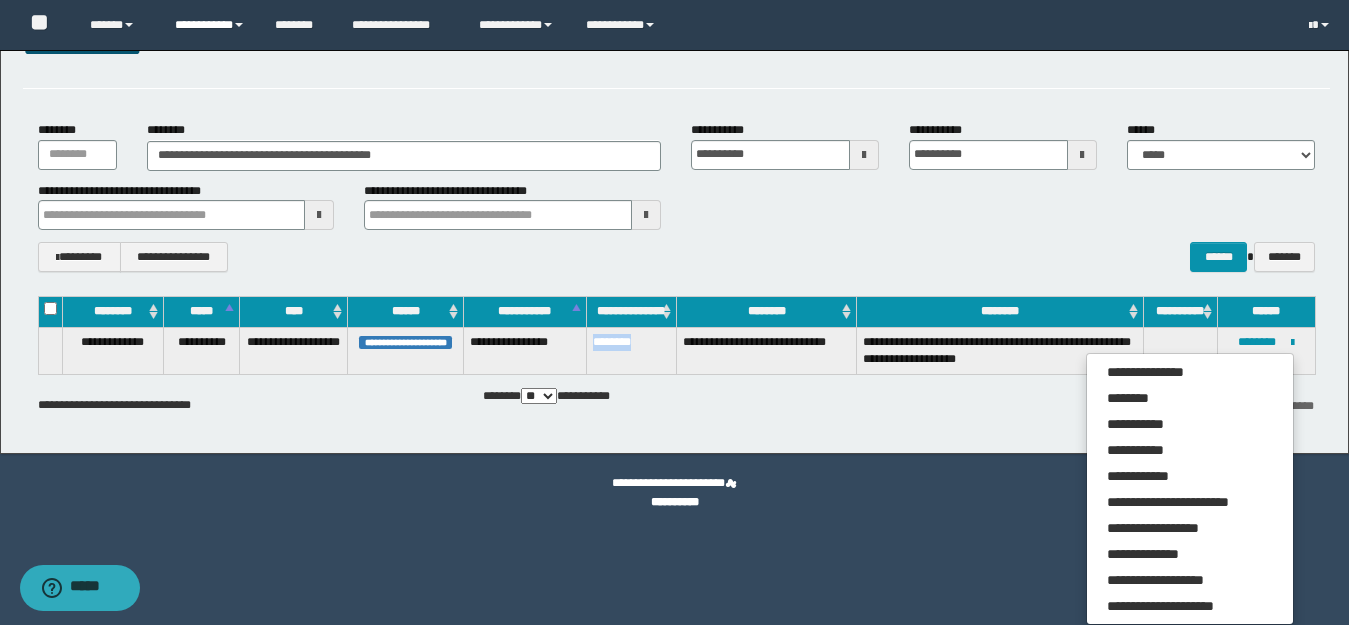 click at bounding box center (239, 25) 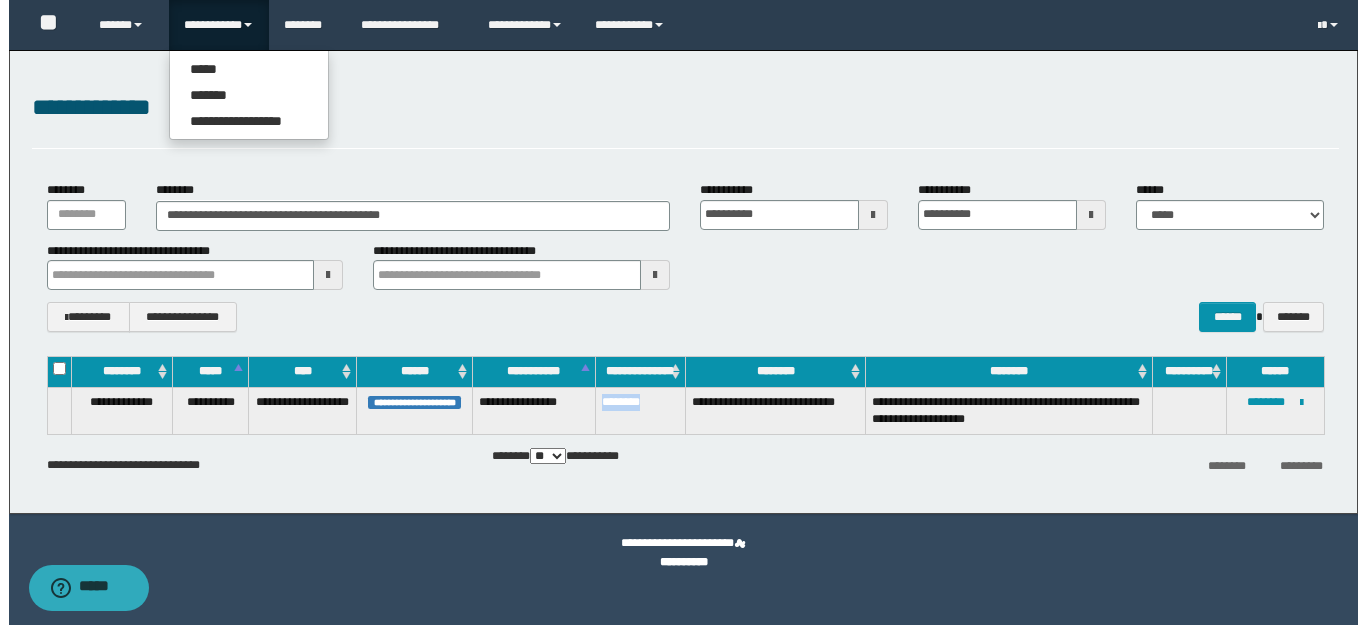 scroll, scrollTop: 0, scrollLeft: 0, axis: both 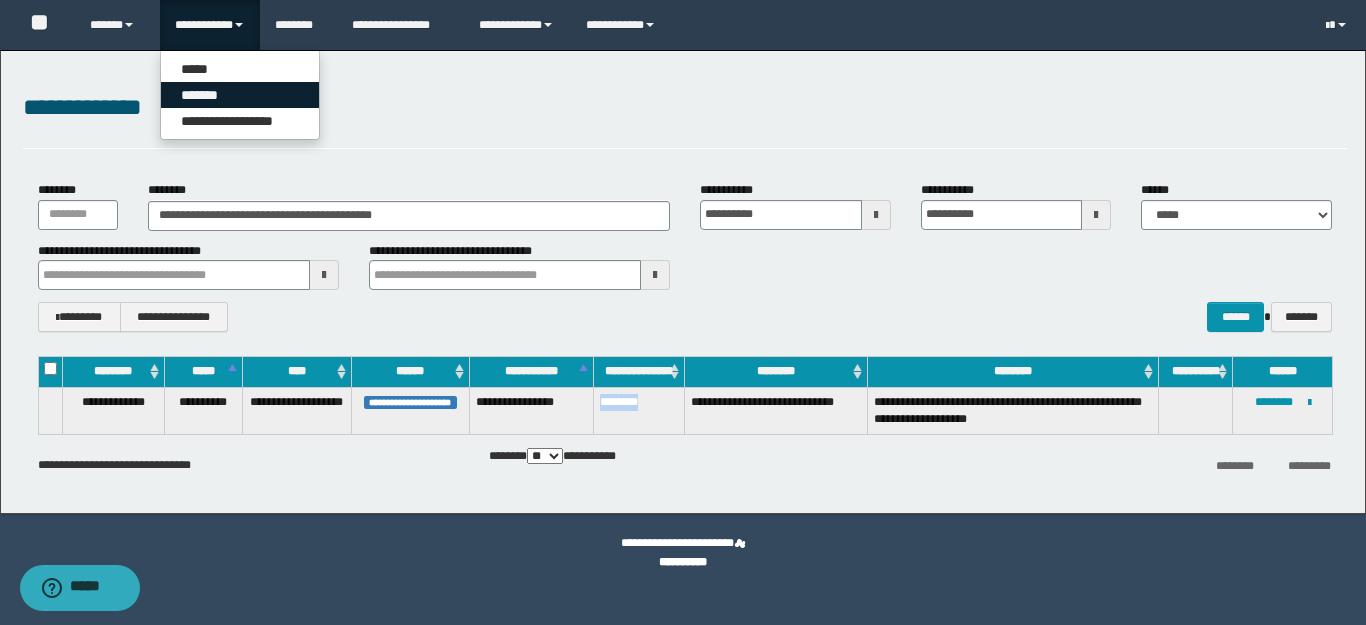 click on "*******" at bounding box center [240, 95] 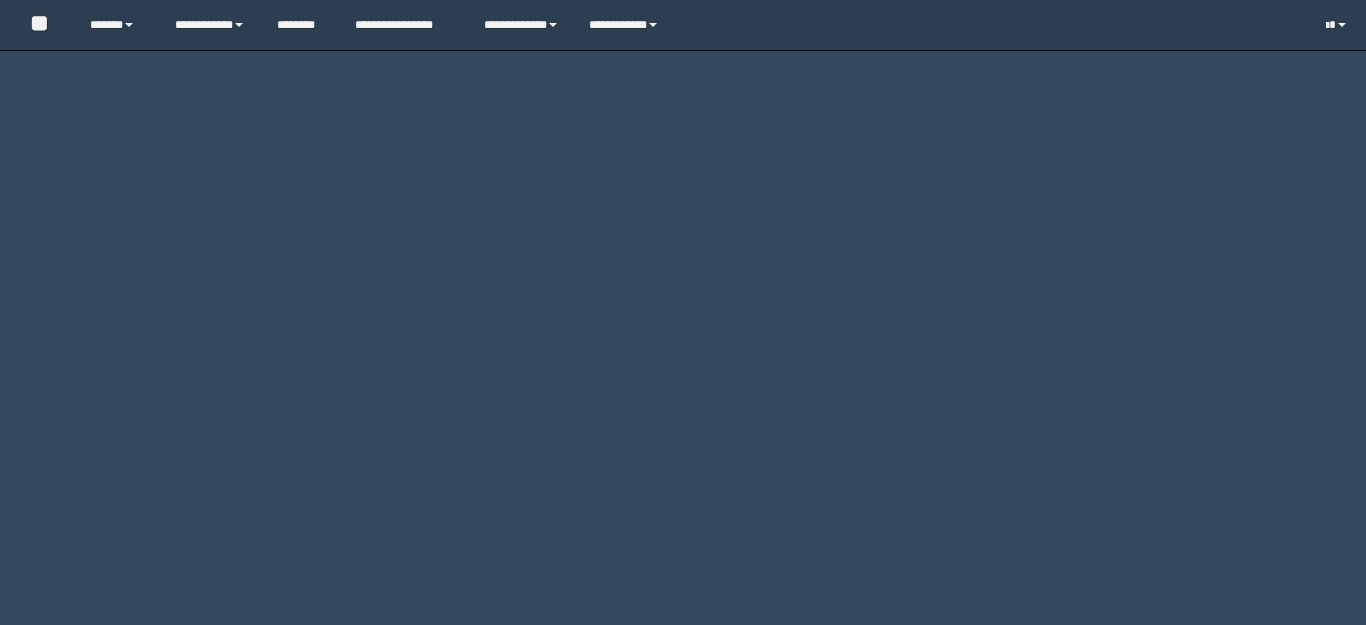 scroll, scrollTop: 0, scrollLeft: 0, axis: both 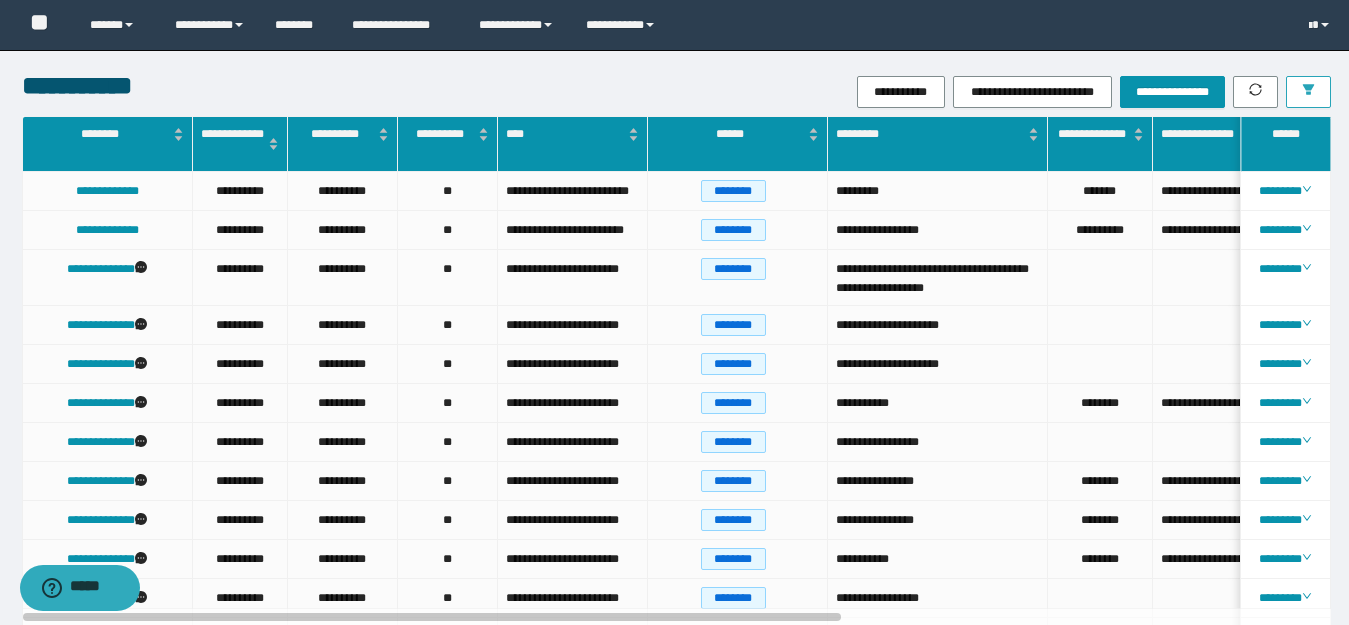 click 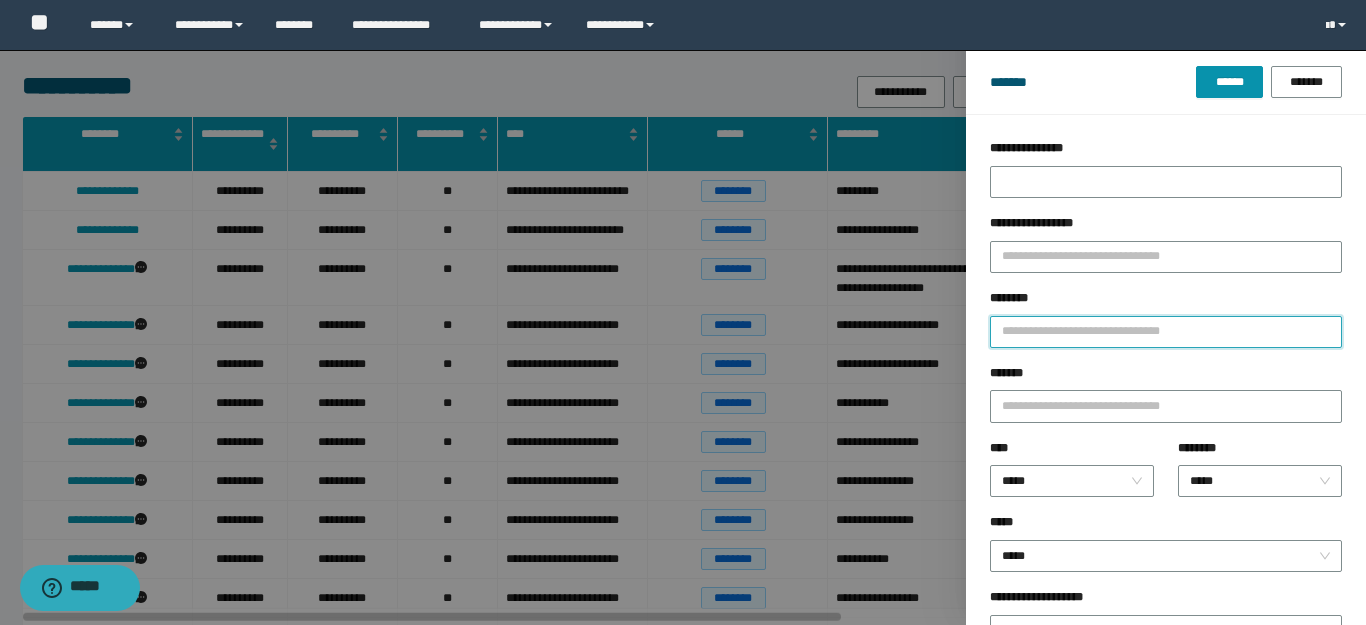 click on "********" at bounding box center [1166, 332] 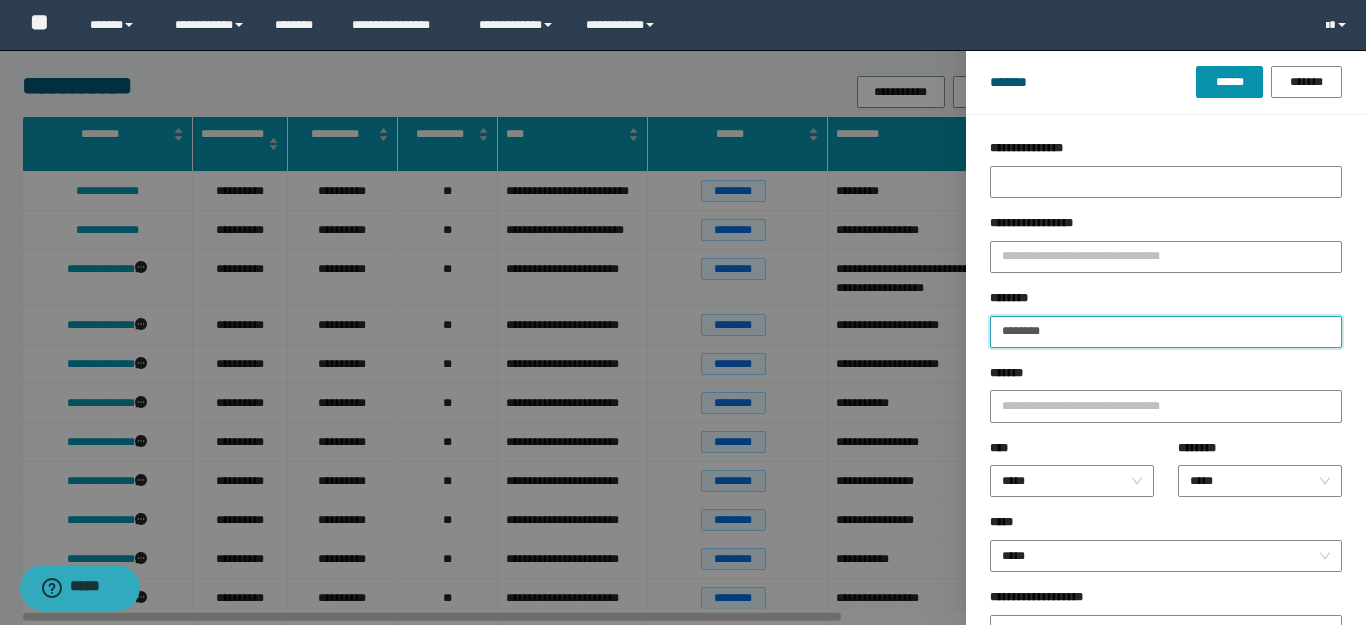 type 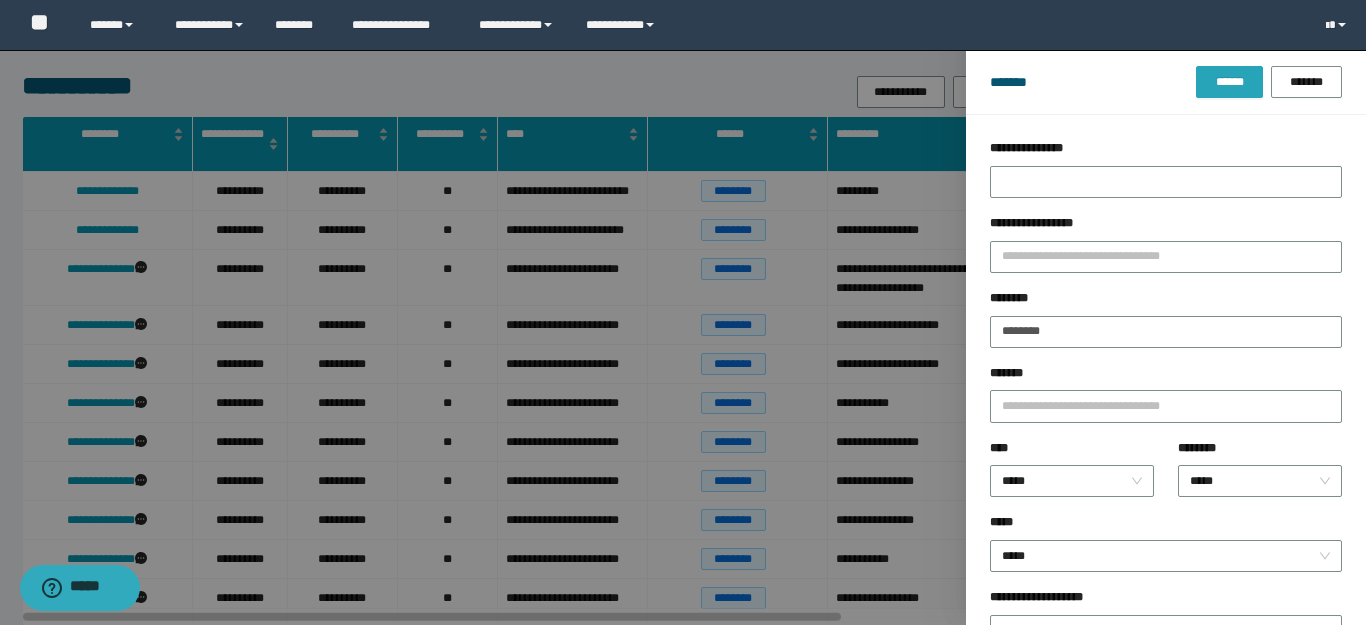 drag, startPoint x: 1224, startPoint y: 85, endPoint x: 1216, endPoint y: 108, distance: 24.351591 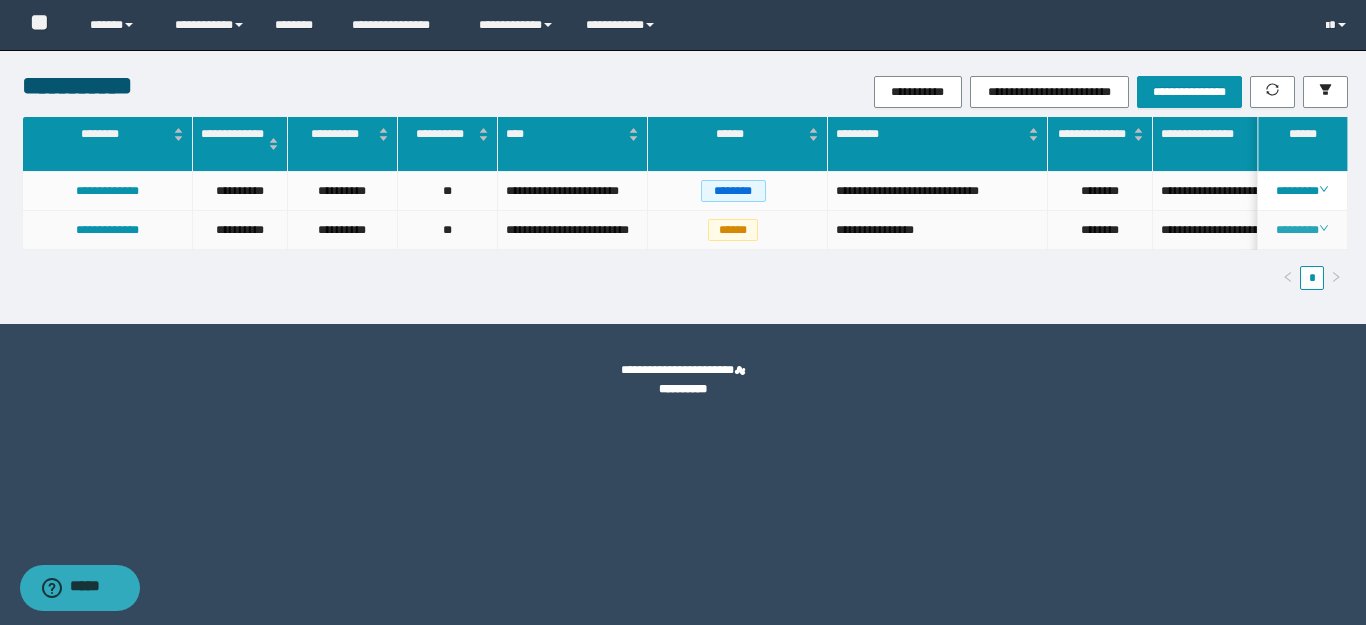 click on "********" at bounding box center [1302, 230] 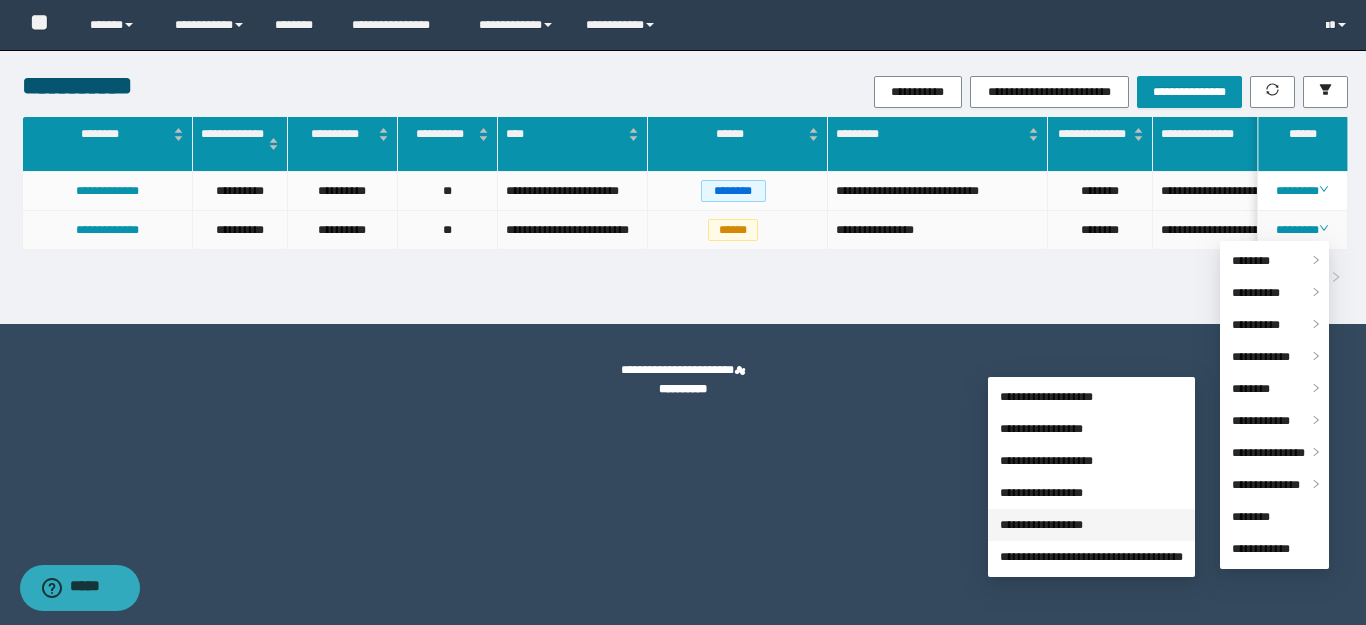 click on "**********" at bounding box center [1041, 525] 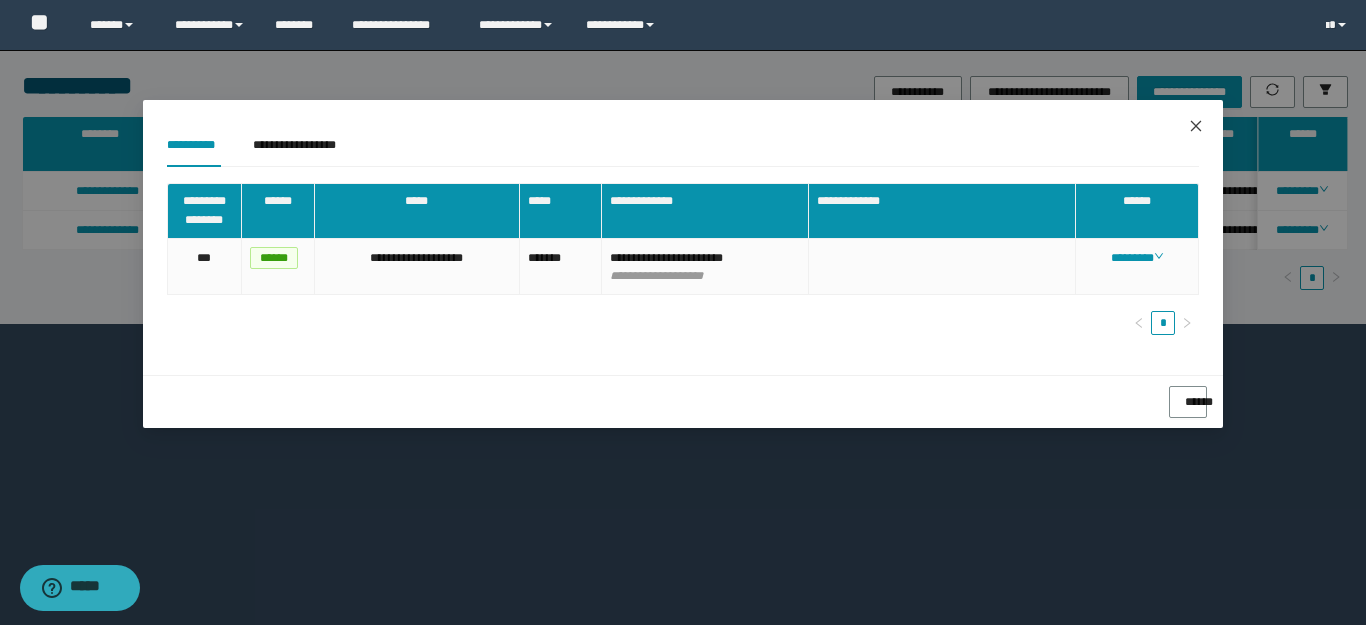 click 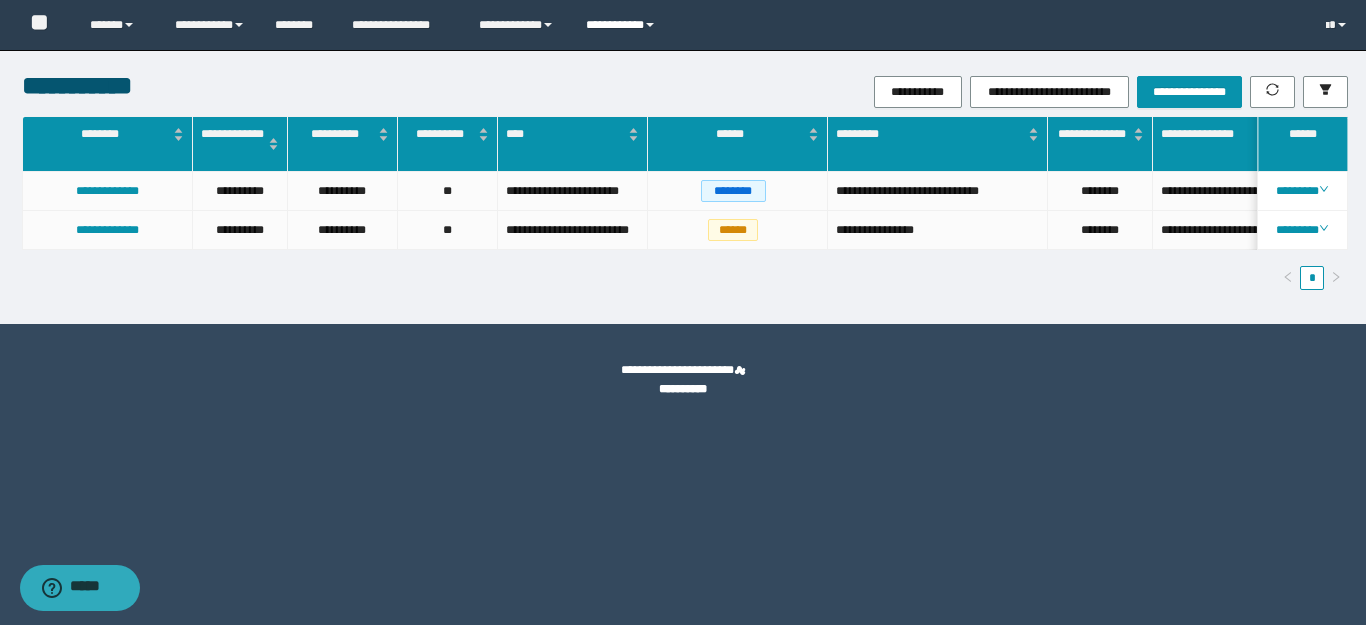 click on "**********" at bounding box center [623, 25] 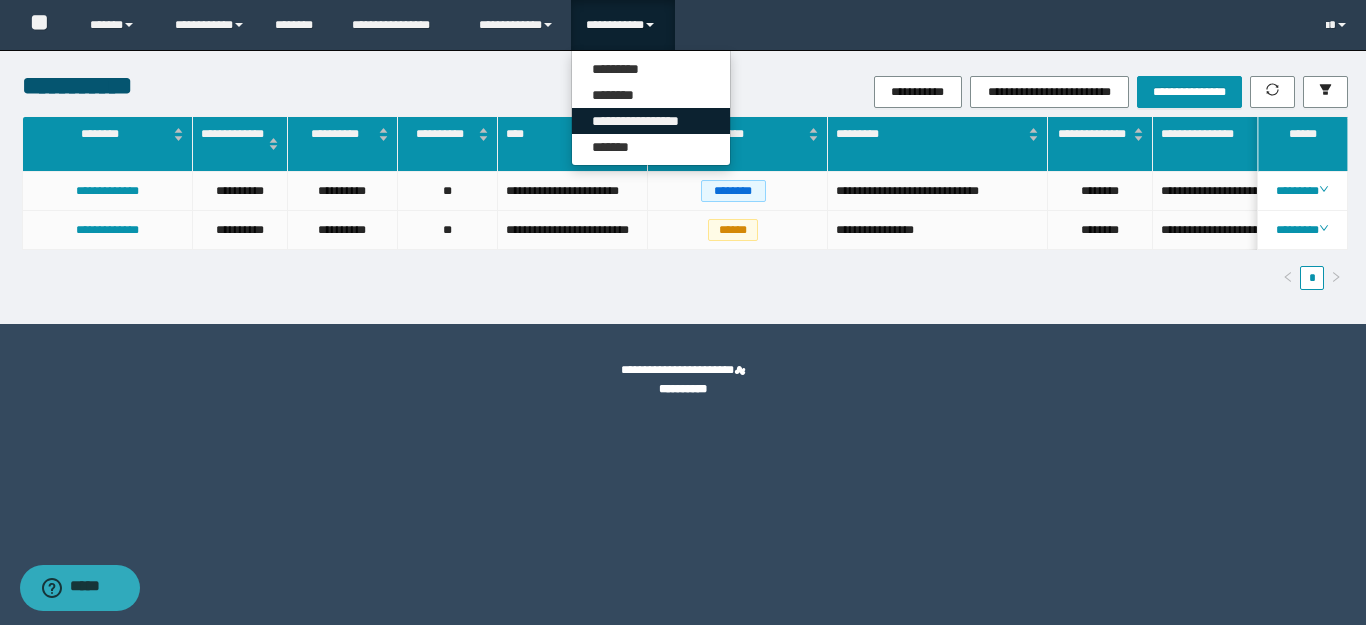 click on "**********" at bounding box center [651, 121] 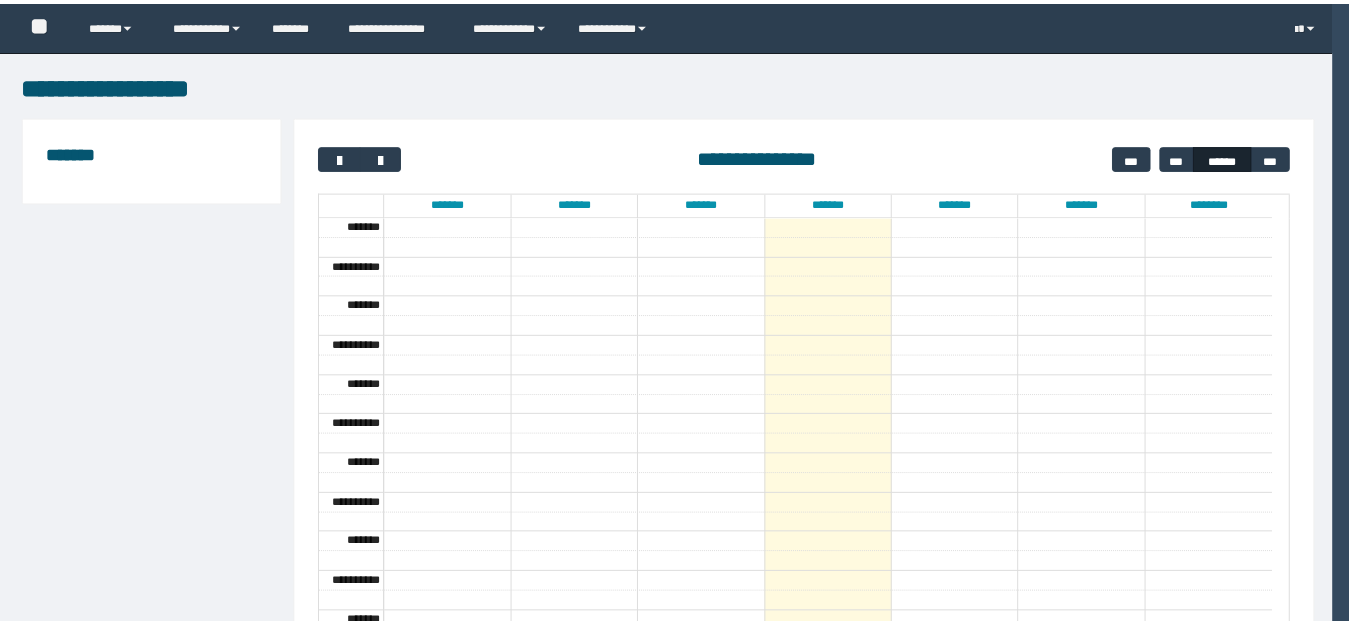 scroll, scrollTop: 0, scrollLeft: 0, axis: both 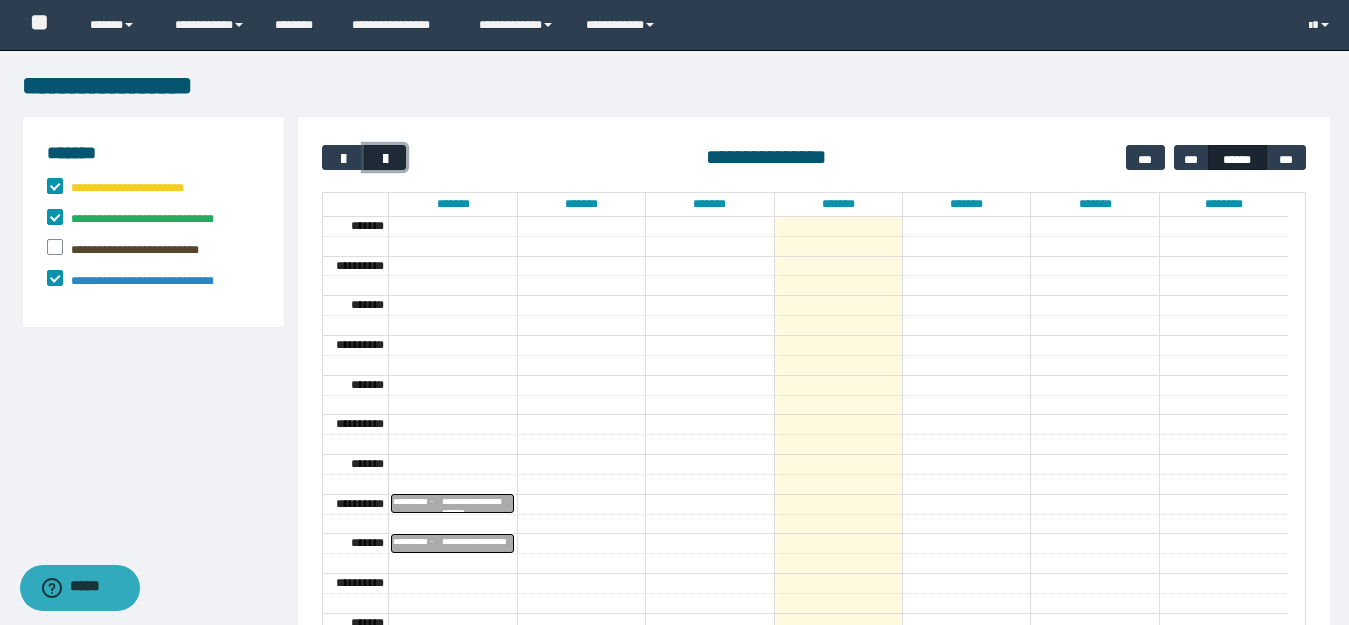 click at bounding box center [385, 159] 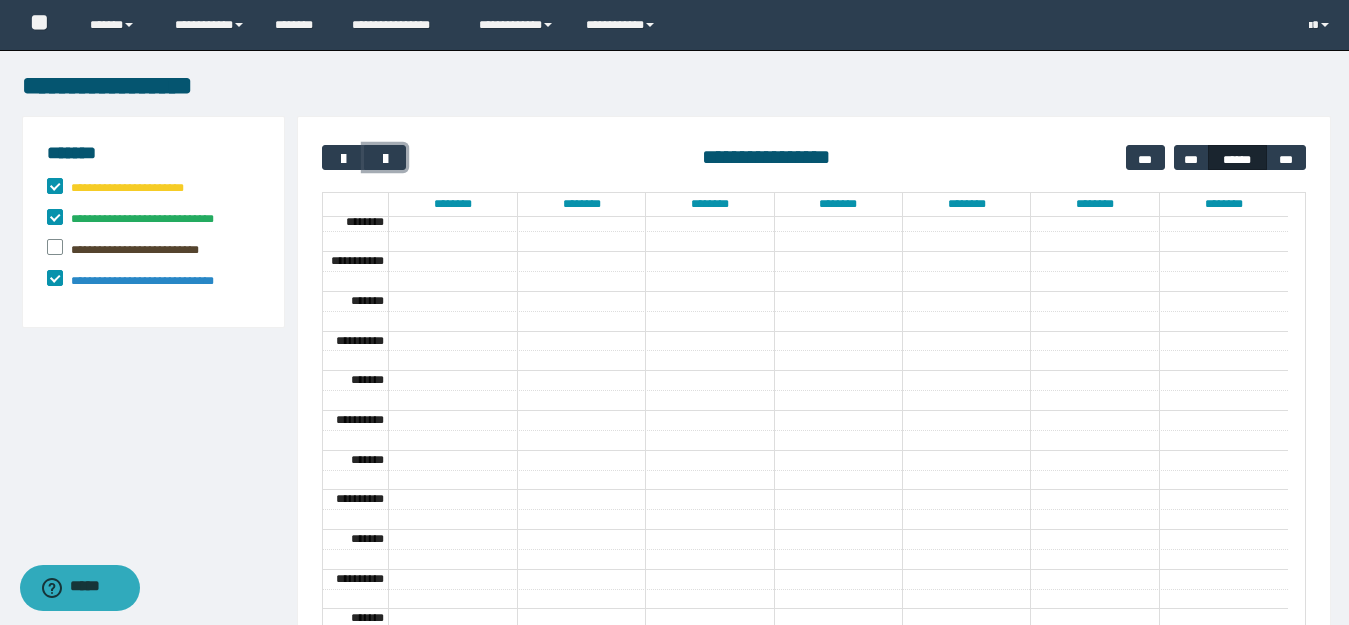 scroll, scrollTop: 566, scrollLeft: 0, axis: vertical 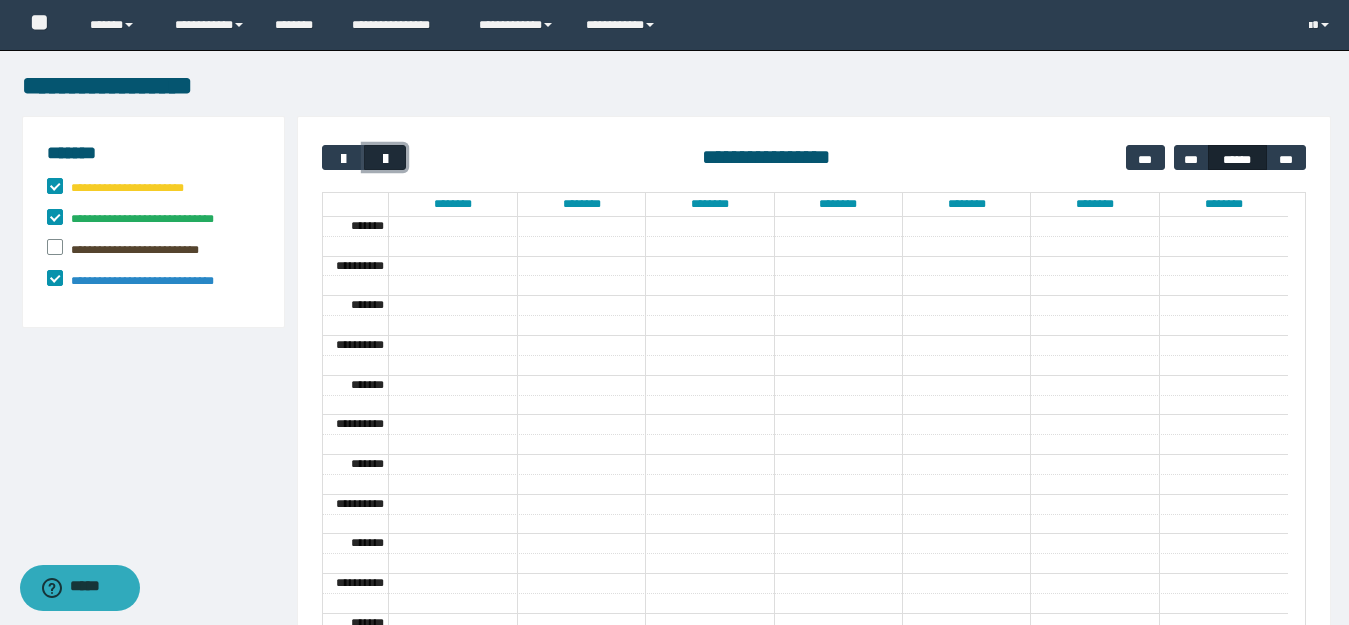 click at bounding box center (385, 159) 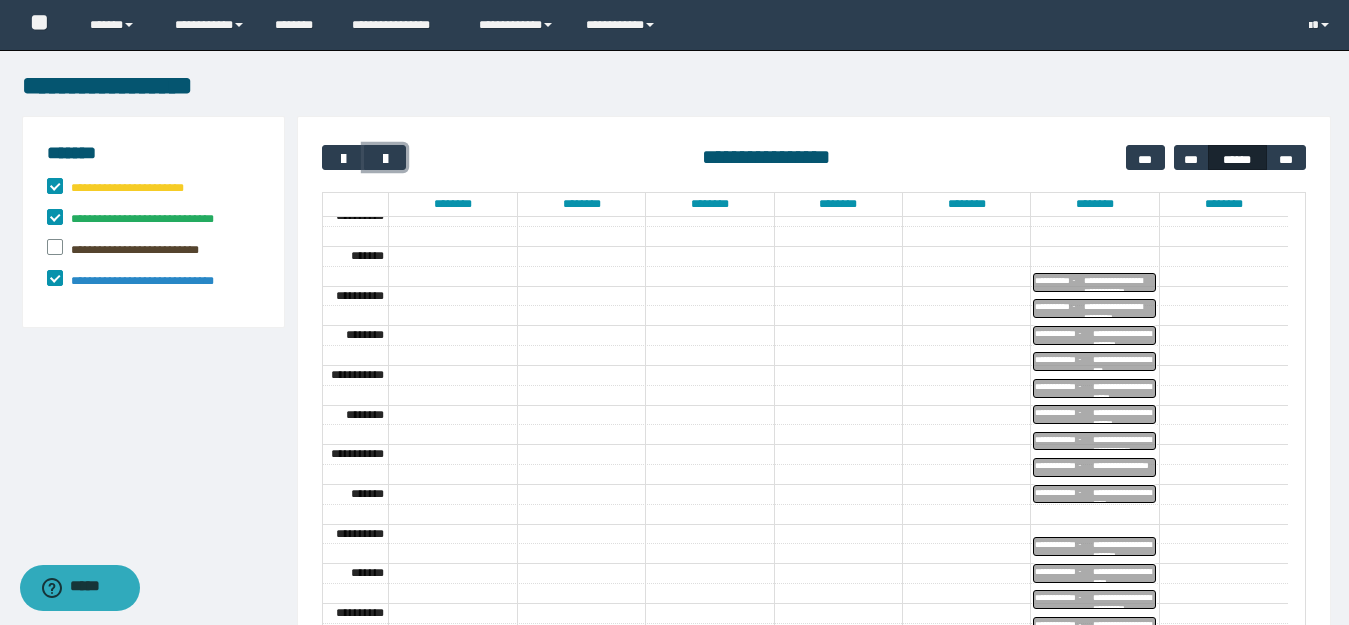 scroll, scrollTop: 466, scrollLeft: 0, axis: vertical 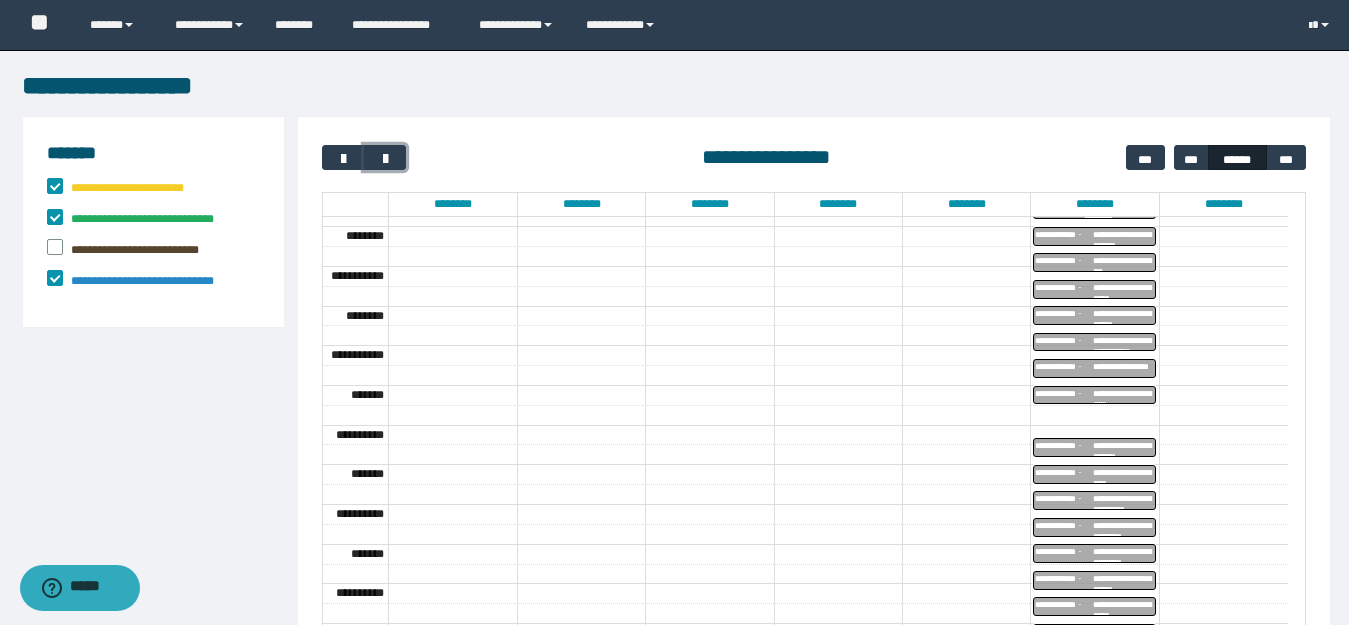 click on "**********" at bounding box center [1123, 342] 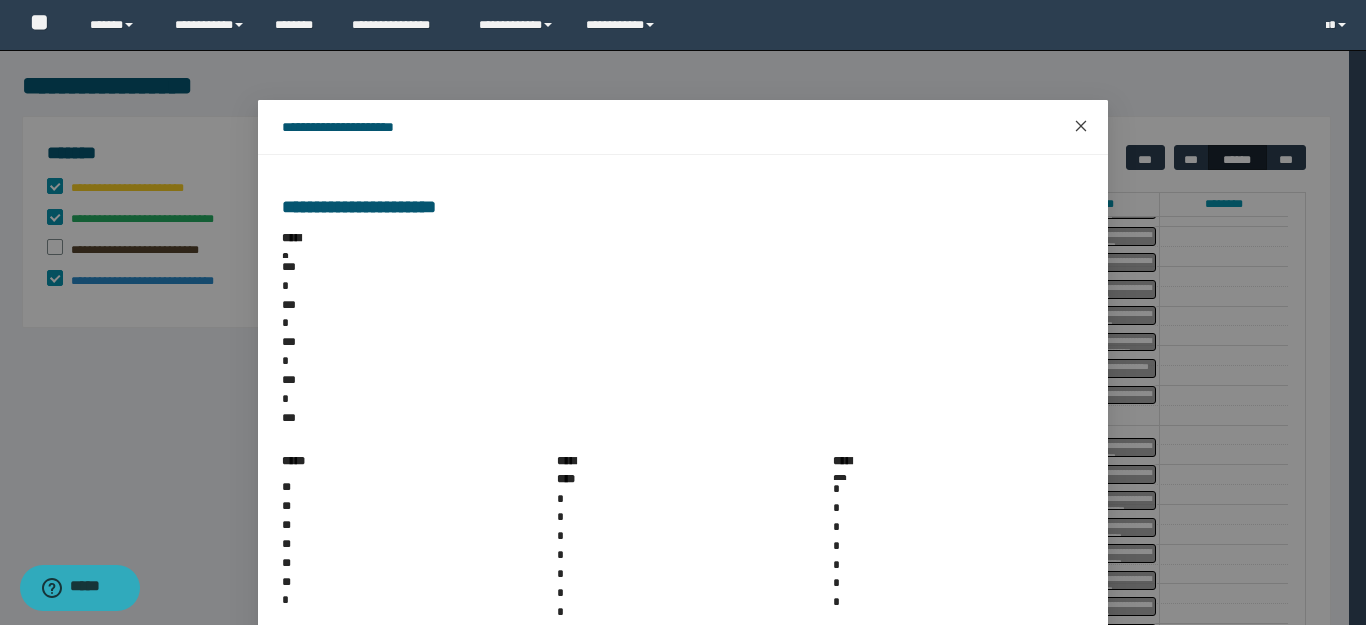 click 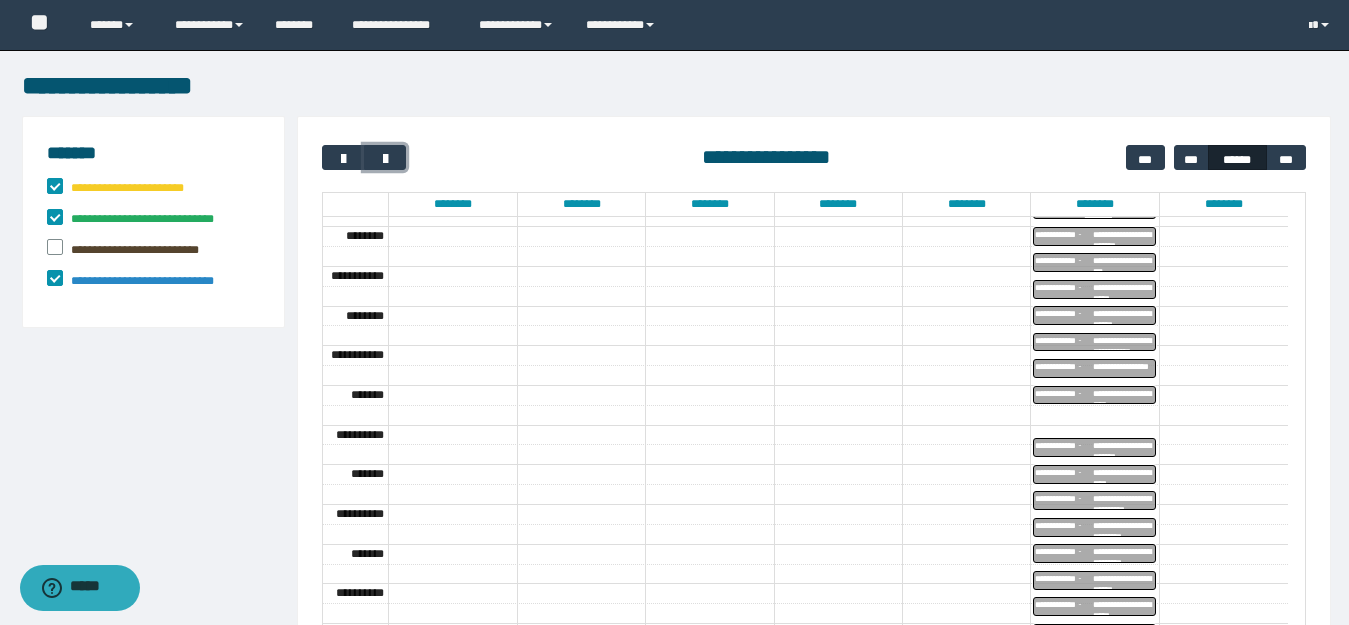 click on "**********" at bounding box center (1123, 395) 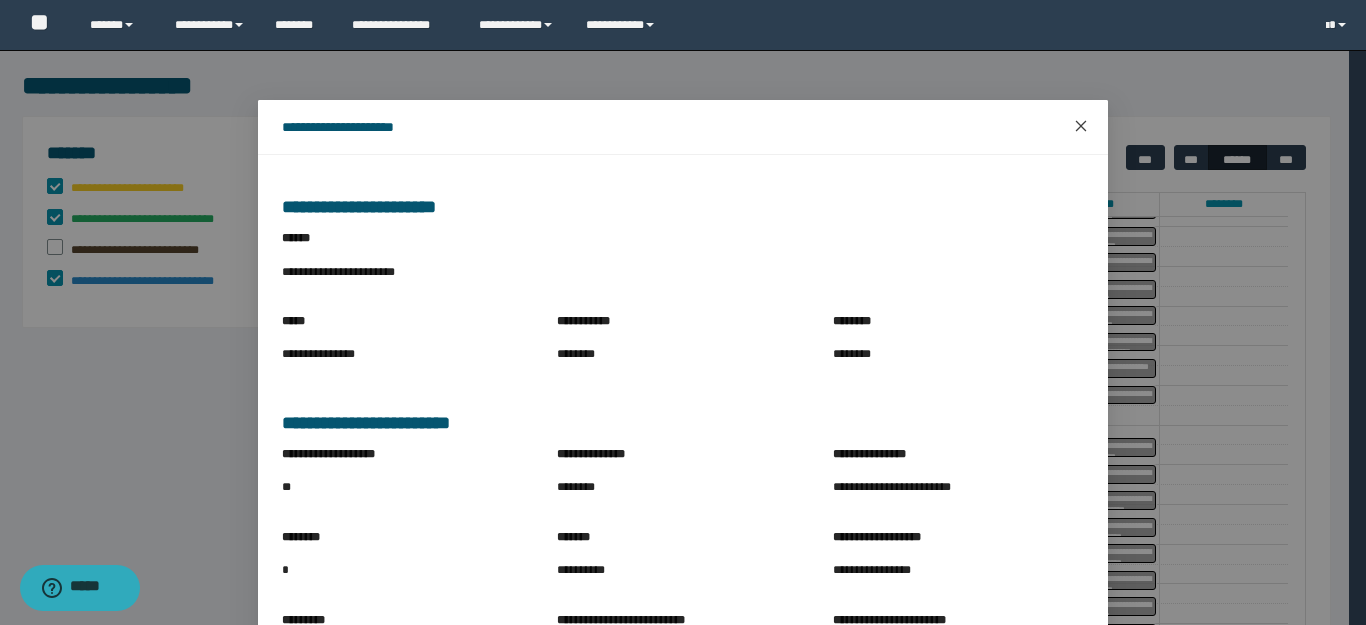 click 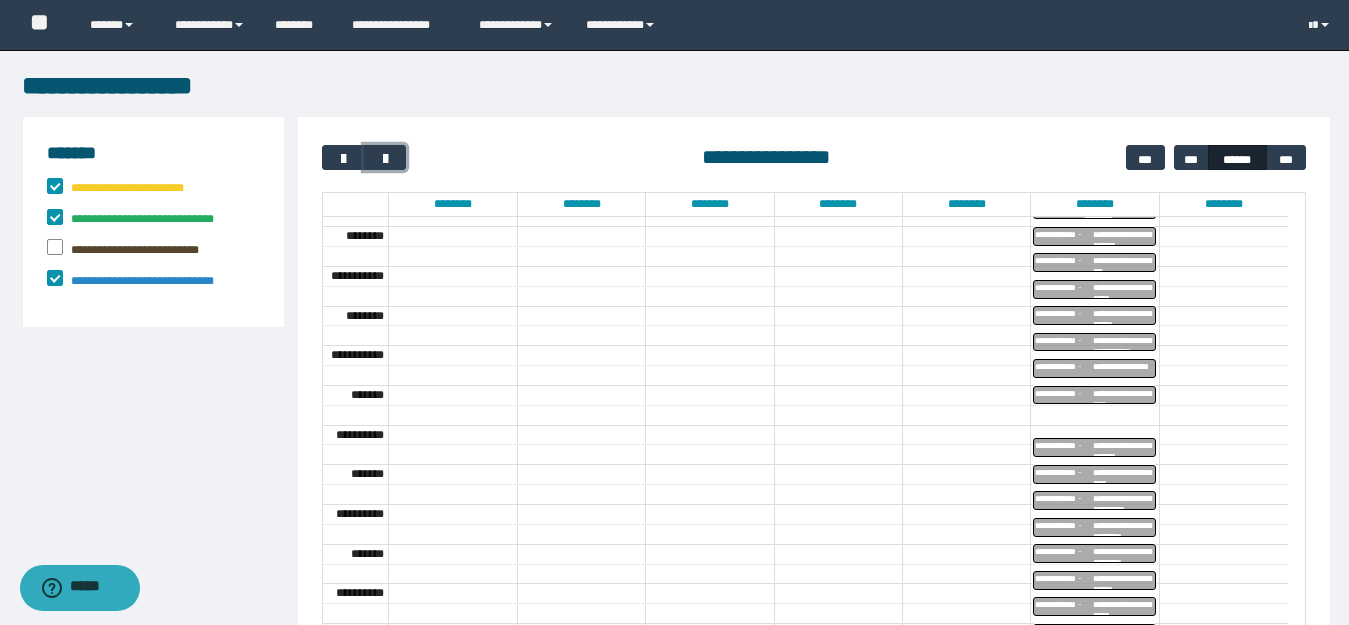 scroll, scrollTop: 566, scrollLeft: 0, axis: vertical 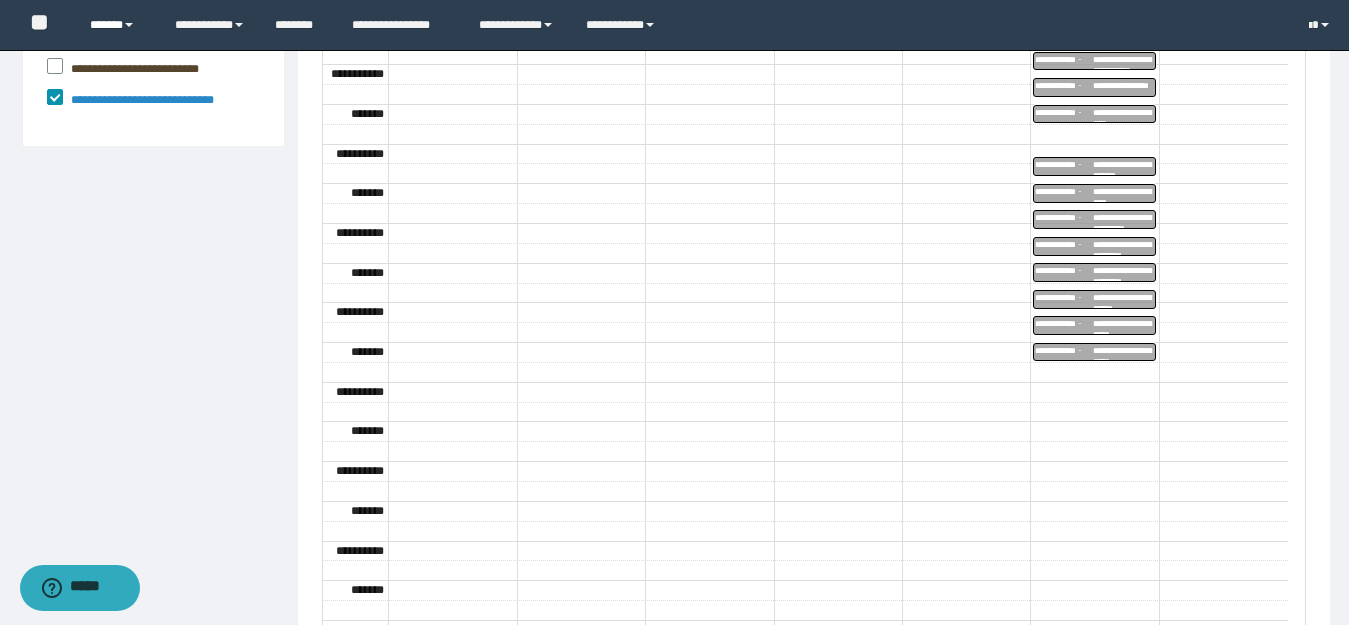 click on "******" at bounding box center (117, 25) 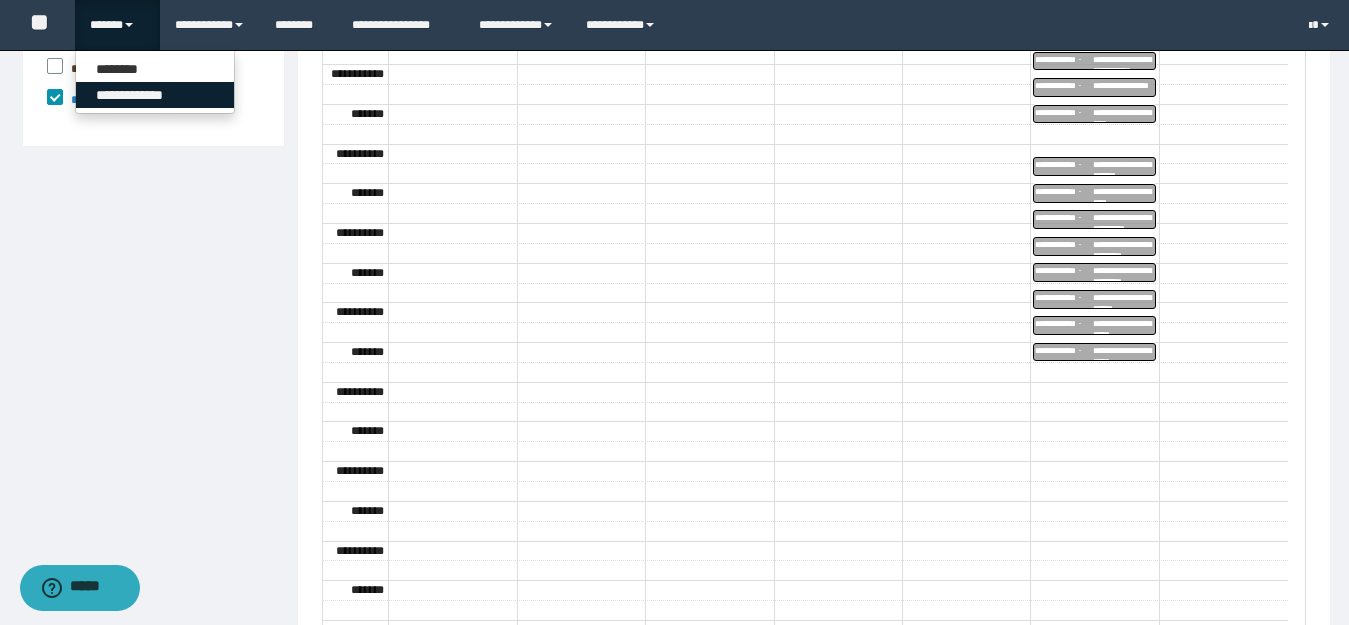 click on "**********" at bounding box center (155, 95) 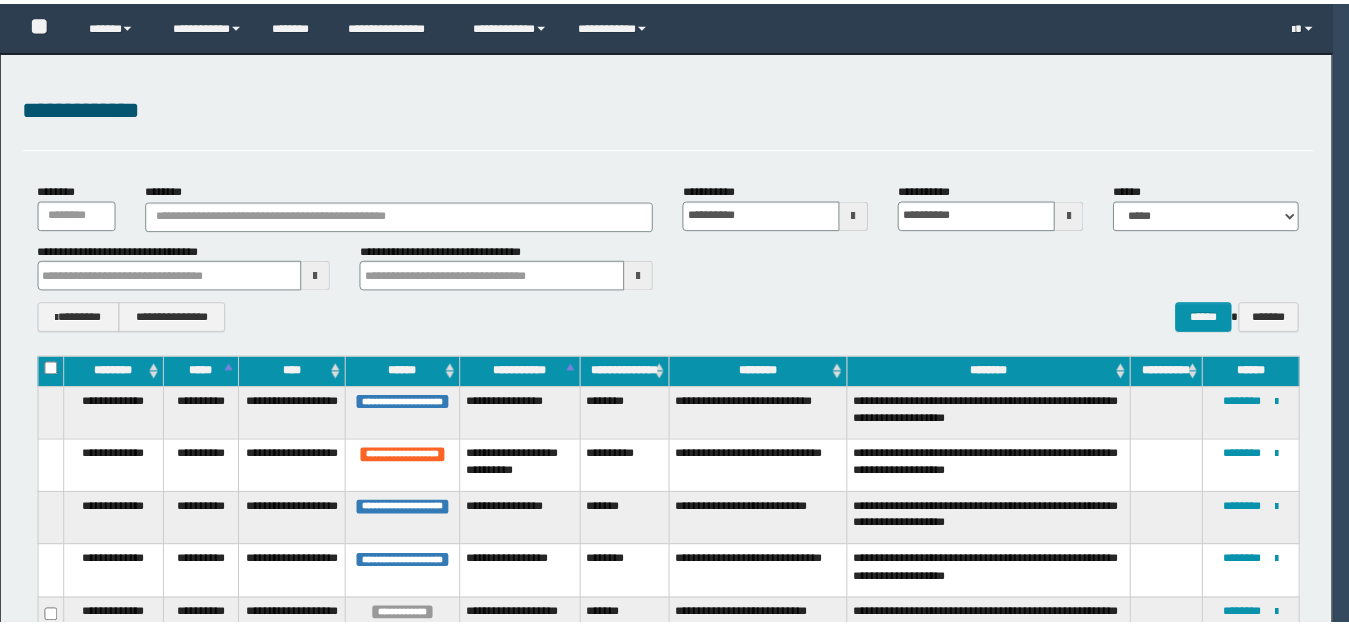 scroll, scrollTop: 0, scrollLeft: 0, axis: both 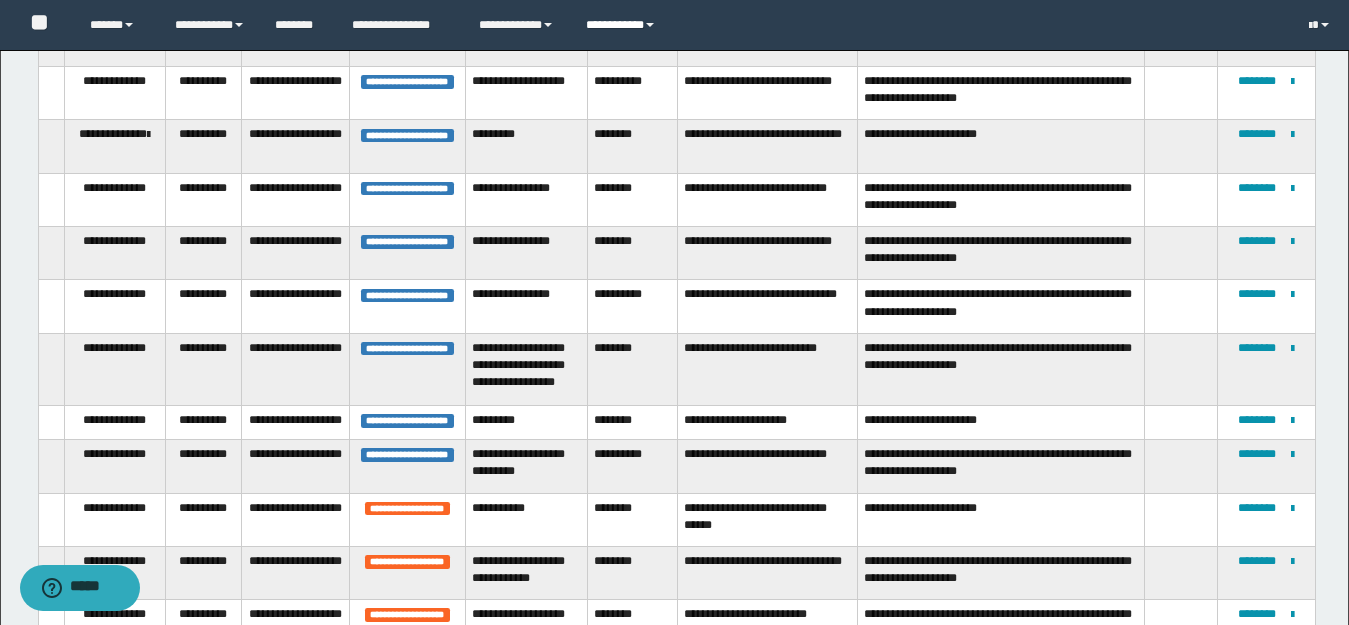 click at bounding box center (650, 25) 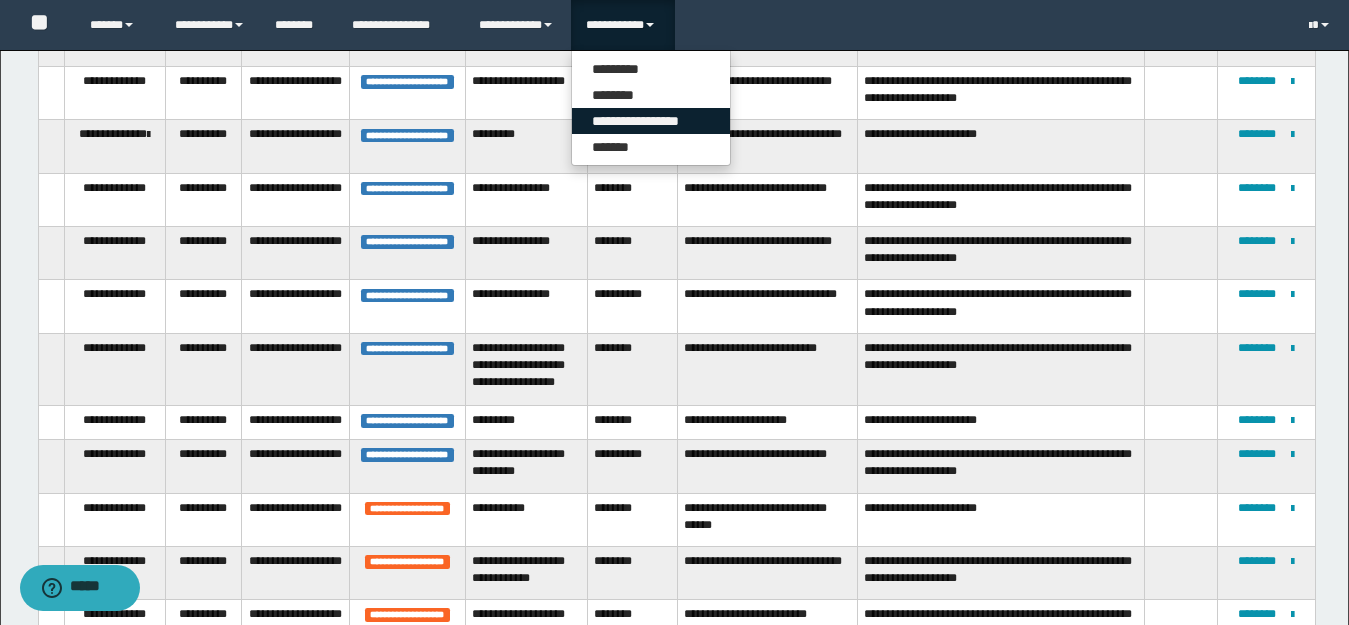 click on "**********" at bounding box center (651, 121) 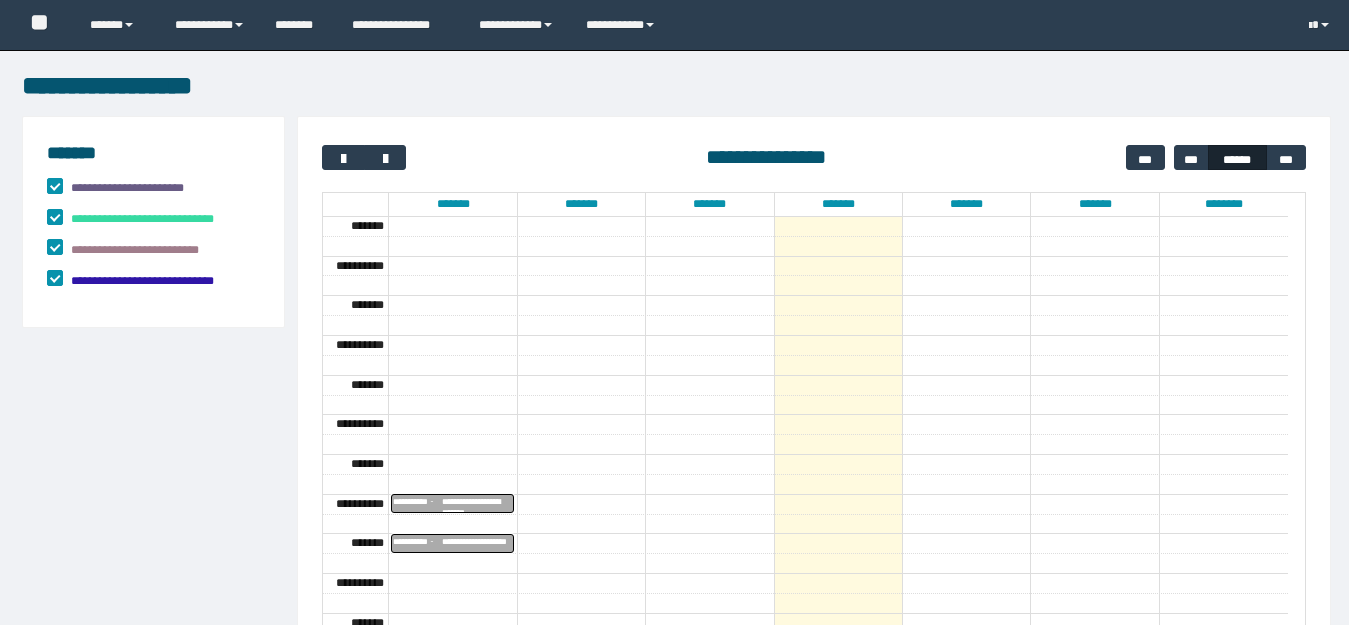 scroll, scrollTop: 0, scrollLeft: 0, axis: both 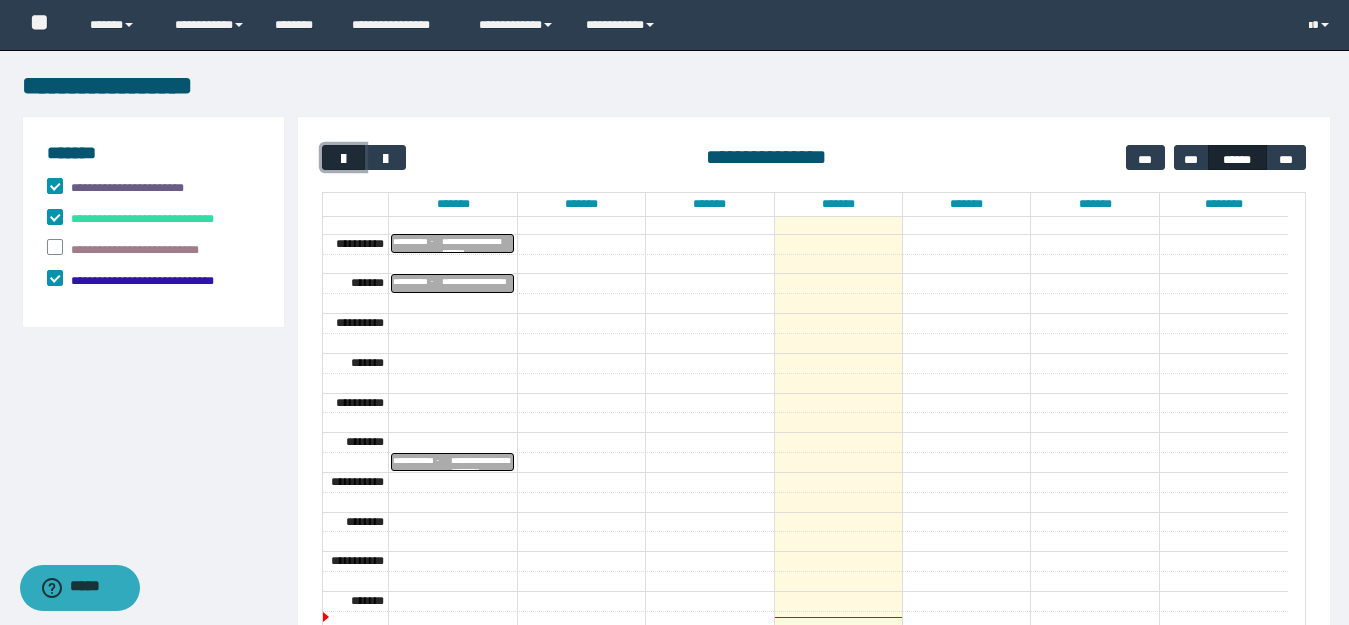 click at bounding box center (343, 159) 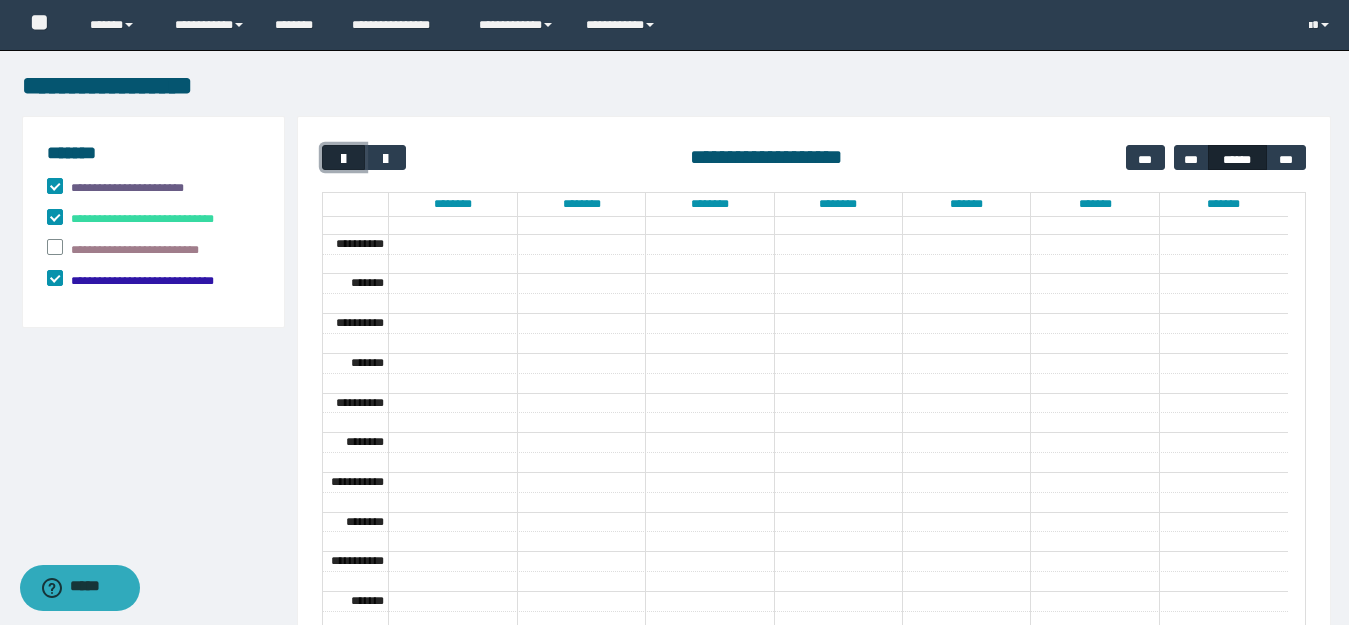 scroll, scrollTop: 160, scrollLeft: 0, axis: vertical 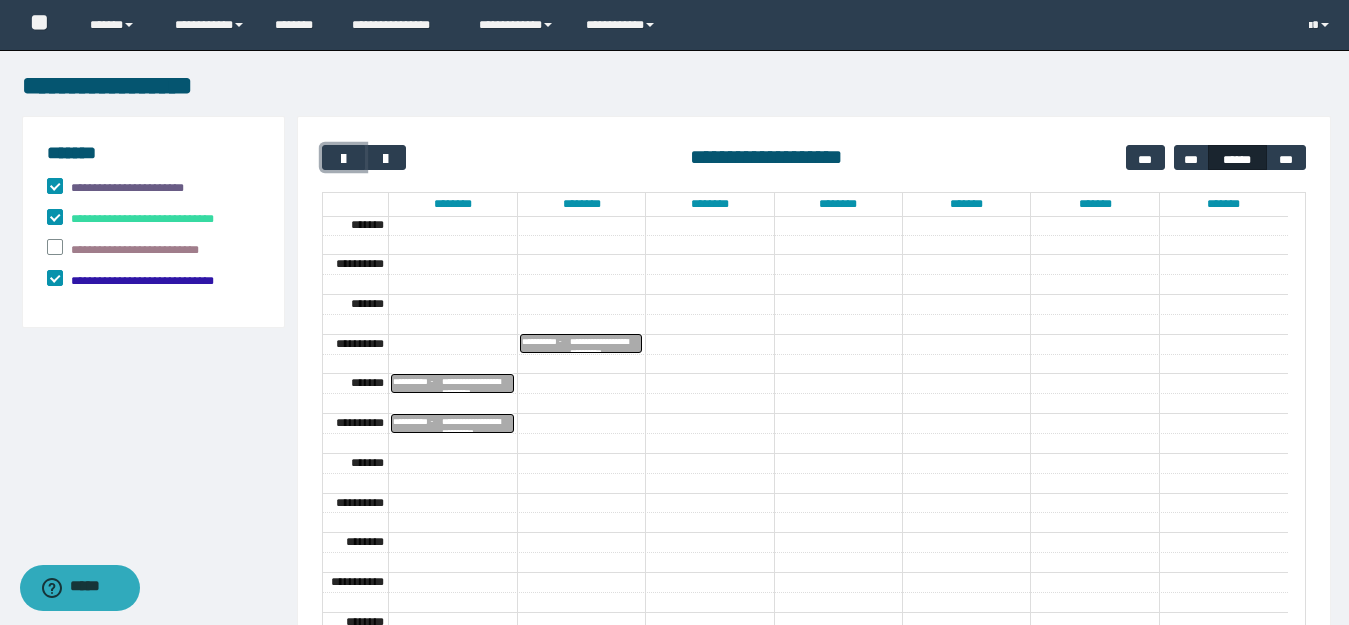 type 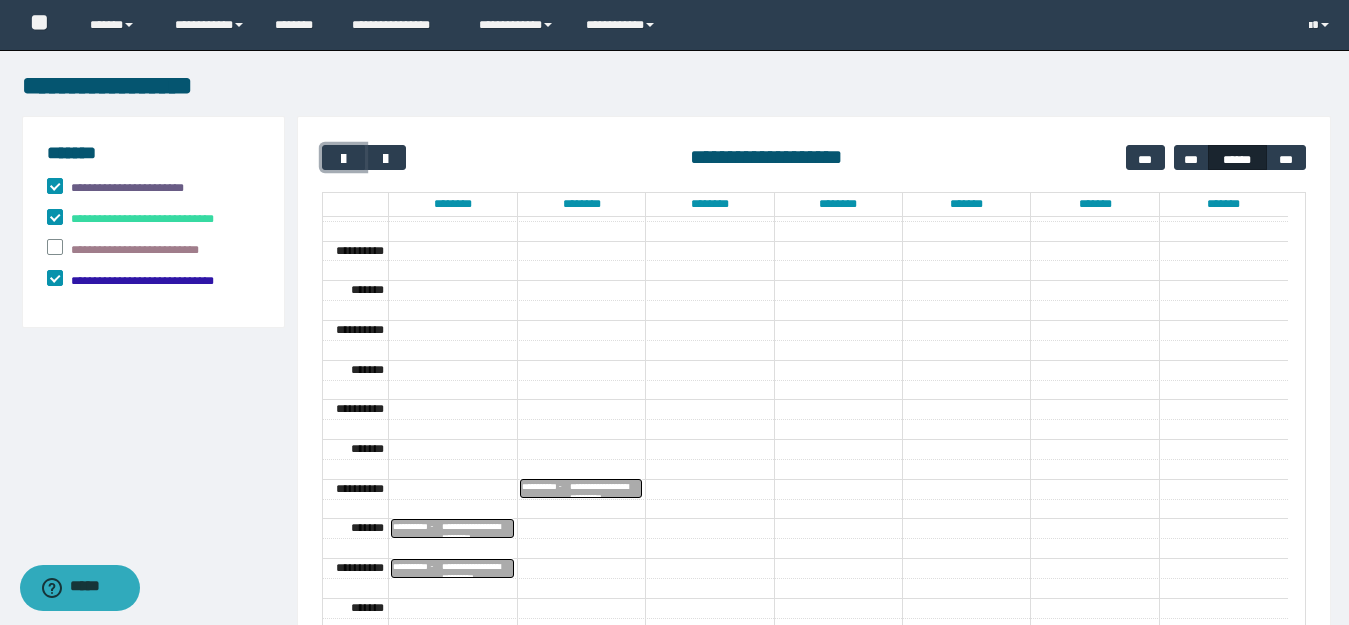 scroll, scrollTop: 0, scrollLeft: 0, axis: both 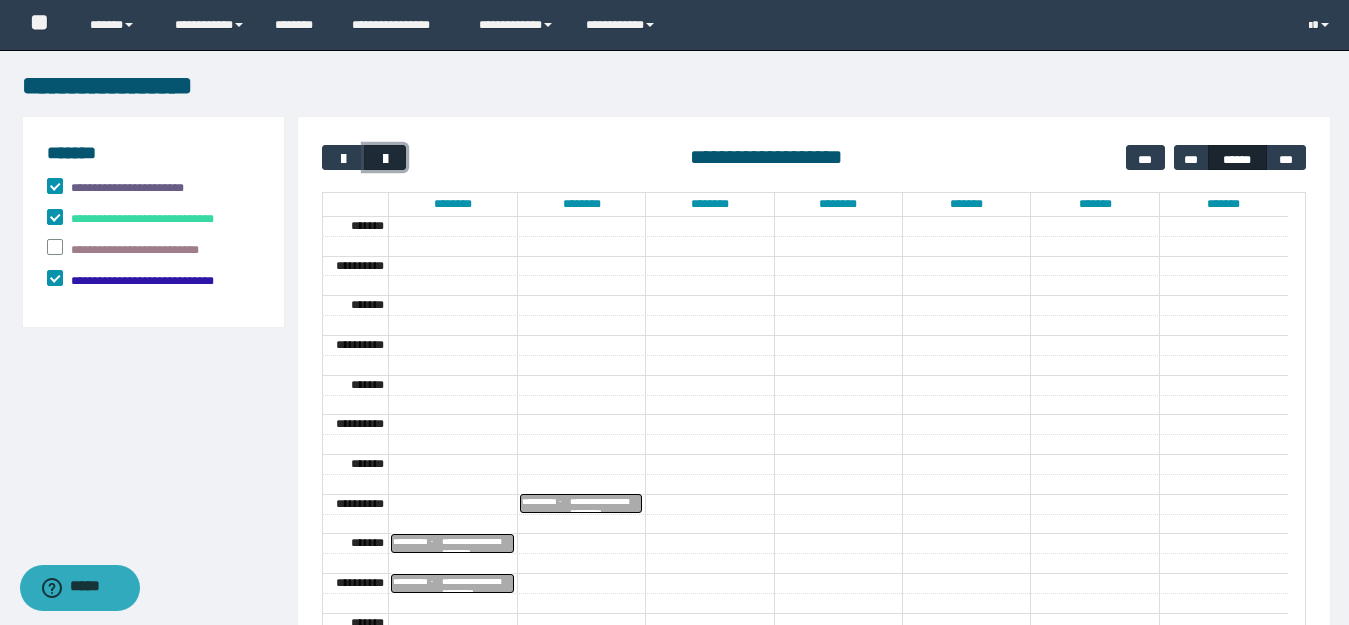 click at bounding box center (385, 159) 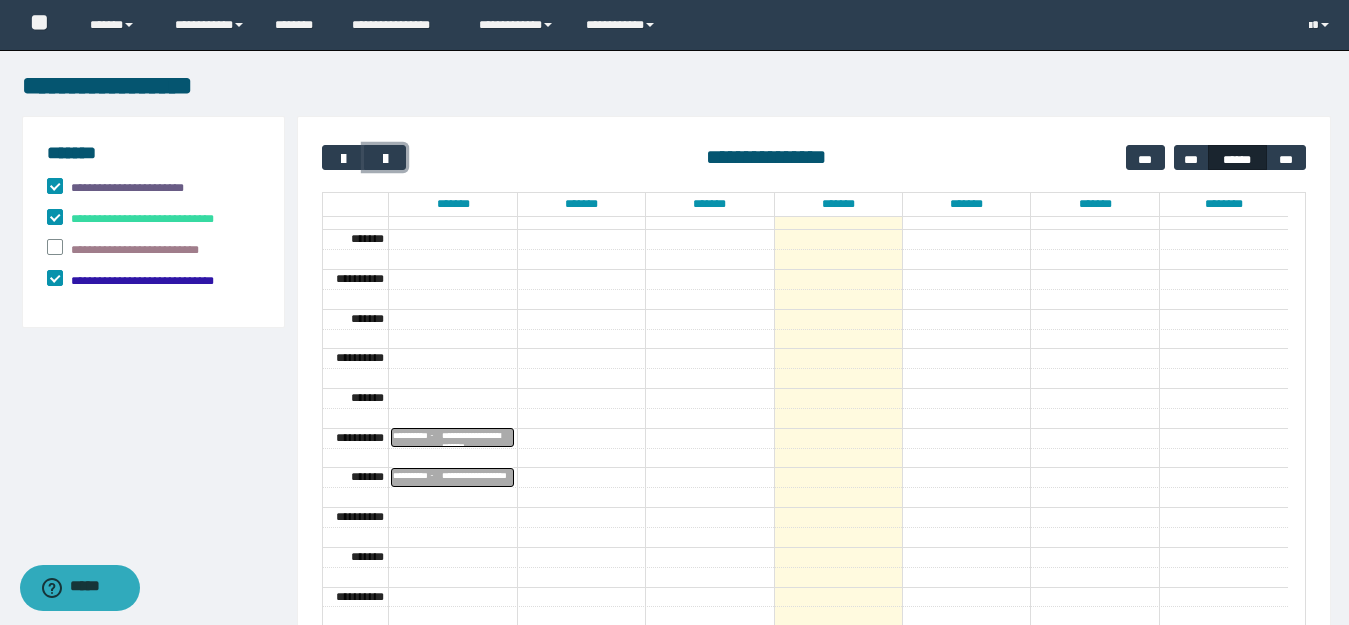 scroll, scrollTop: 0, scrollLeft: 0, axis: both 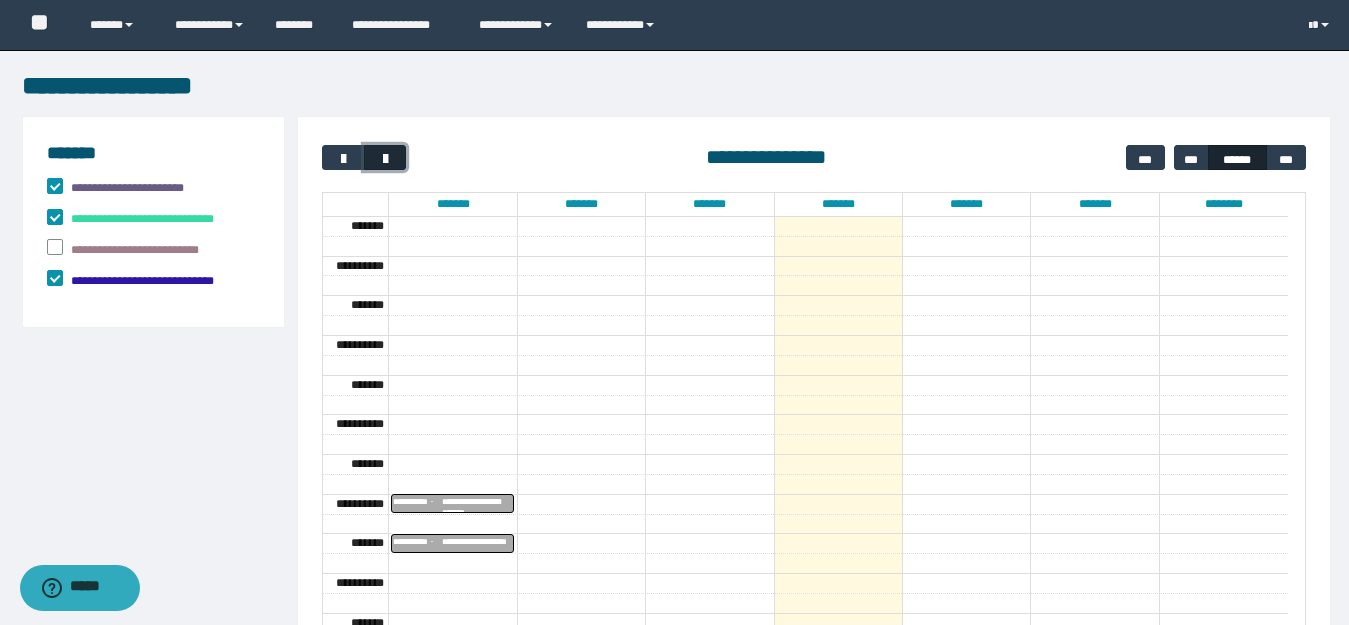 click at bounding box center (385, 159) 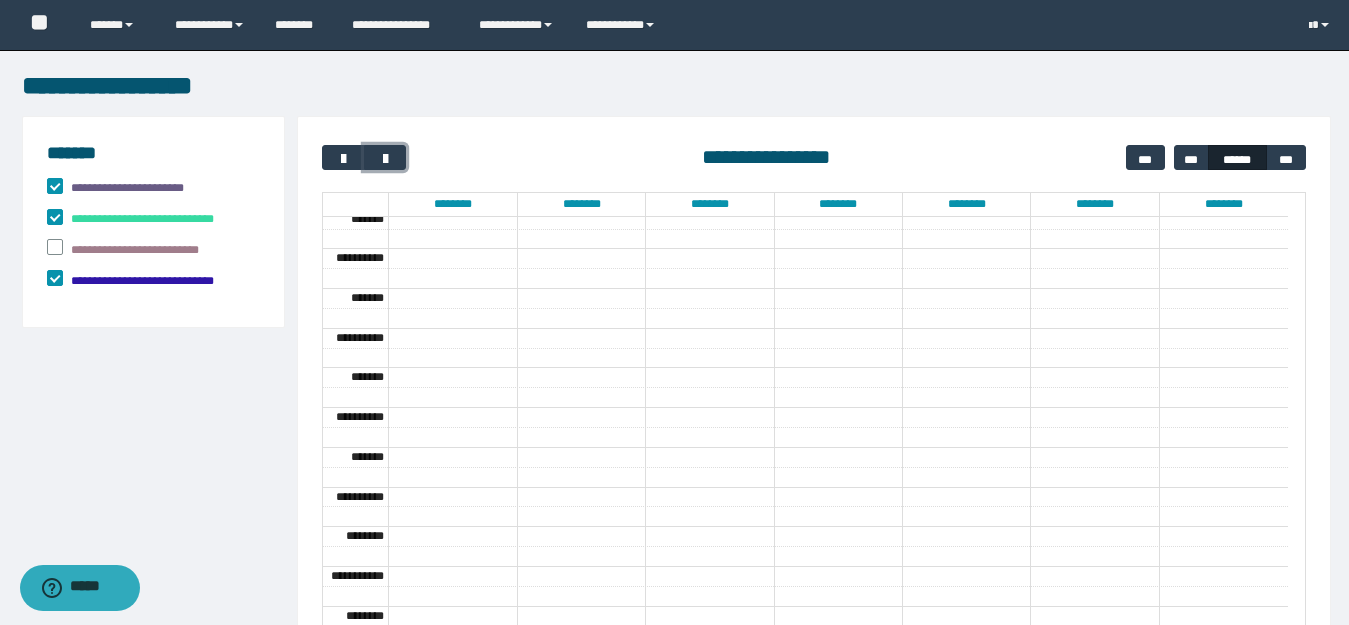 scroll, scrollTop: 0, scrollLeft: 0, axis: both 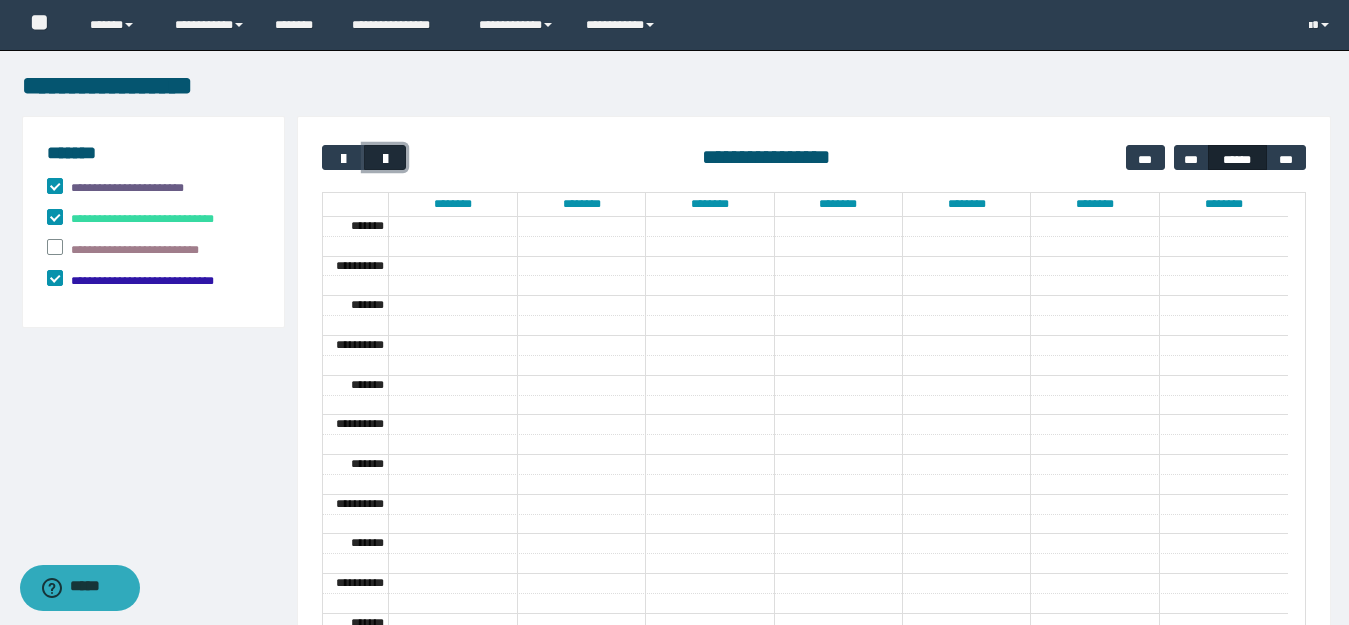 click at bounding box center [385, 159] 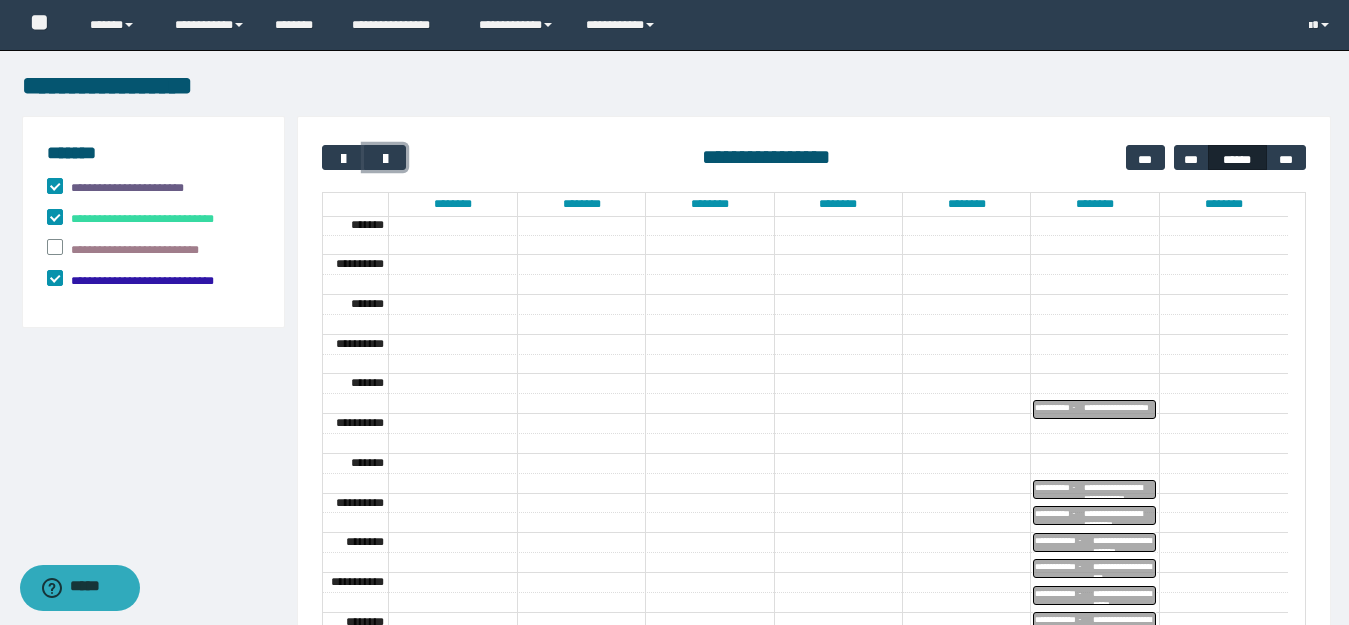 scroll, scrollTop: 260, scrollLeft: 0, axis: vertical 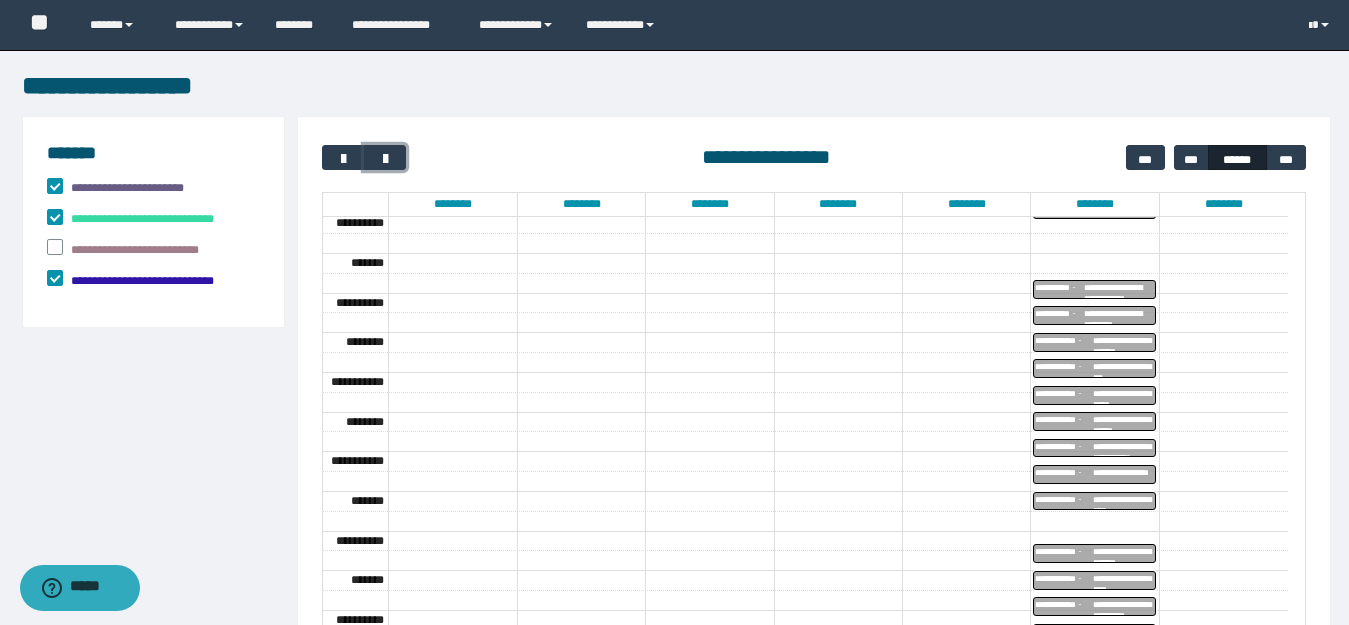 click on "**********" at bounding box center (1123, 448) 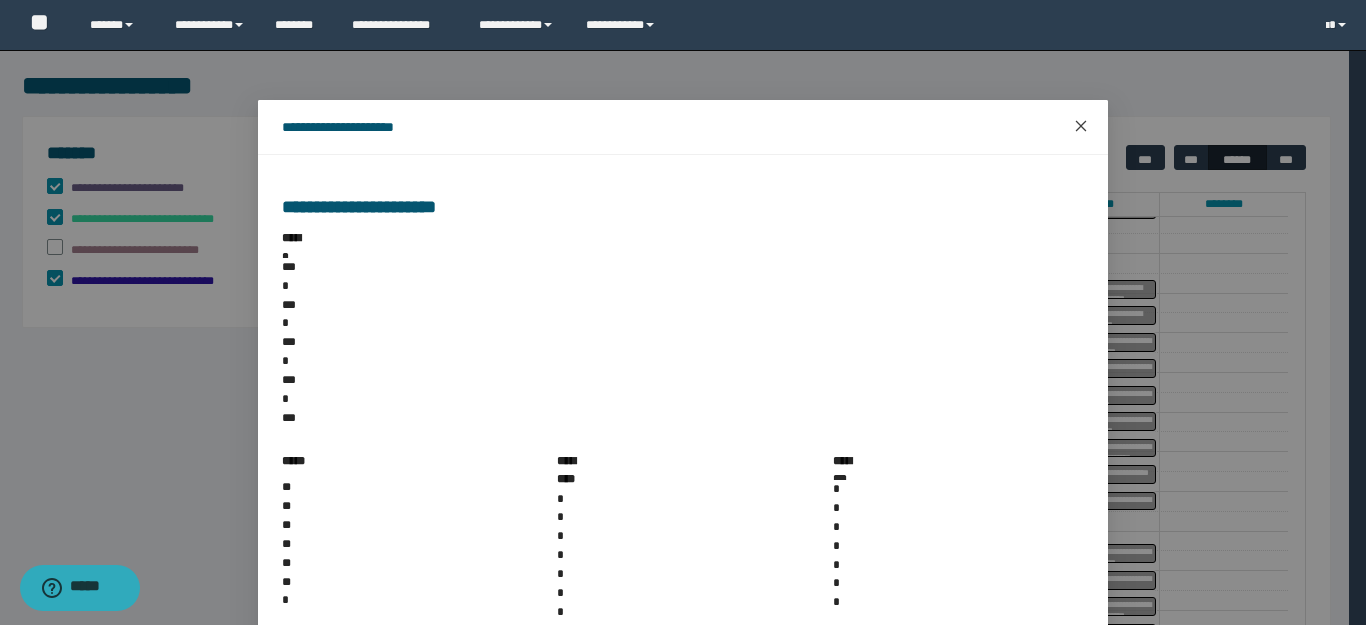 click 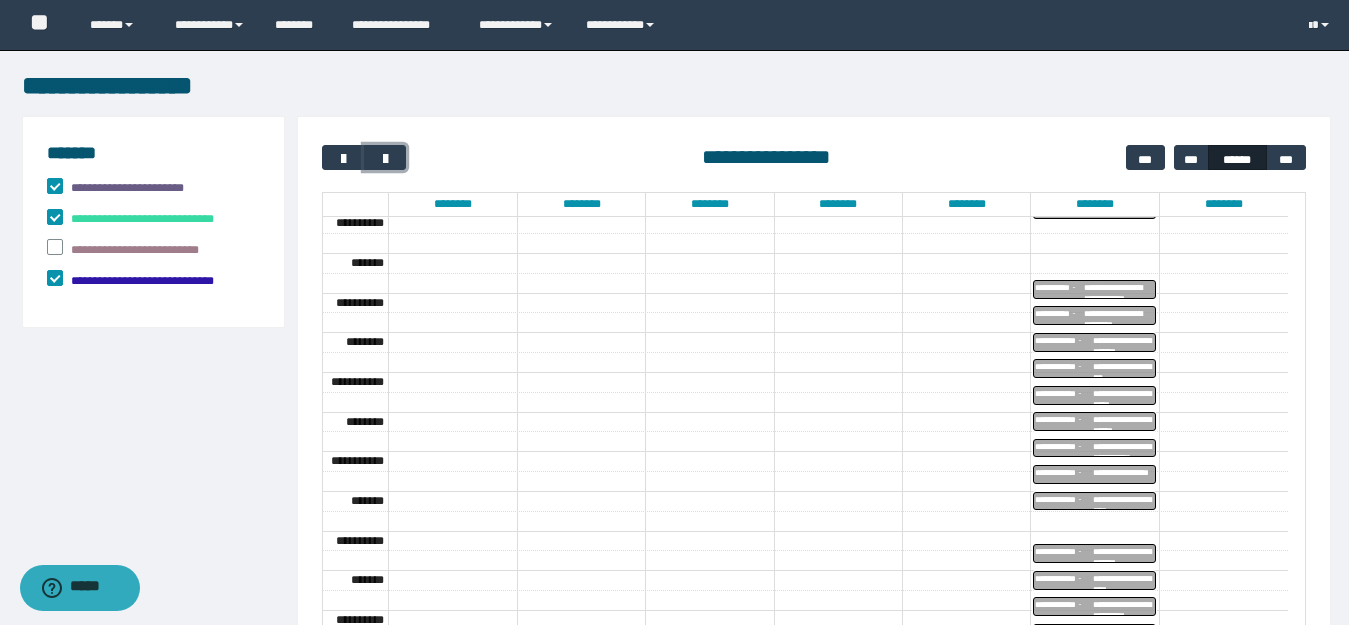 scroll, scrollTop: 560, scrollLeft: 0, axis: vertical 